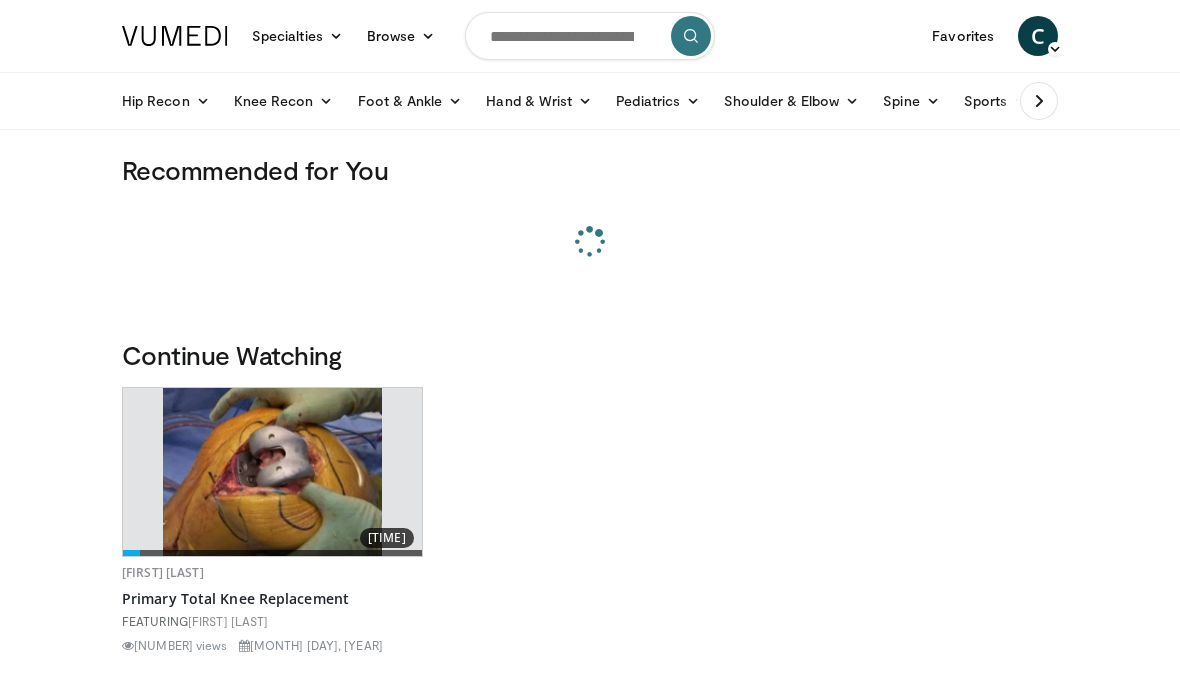 scroll, scrollTop: 0, scrollLeft: 0, axis: both 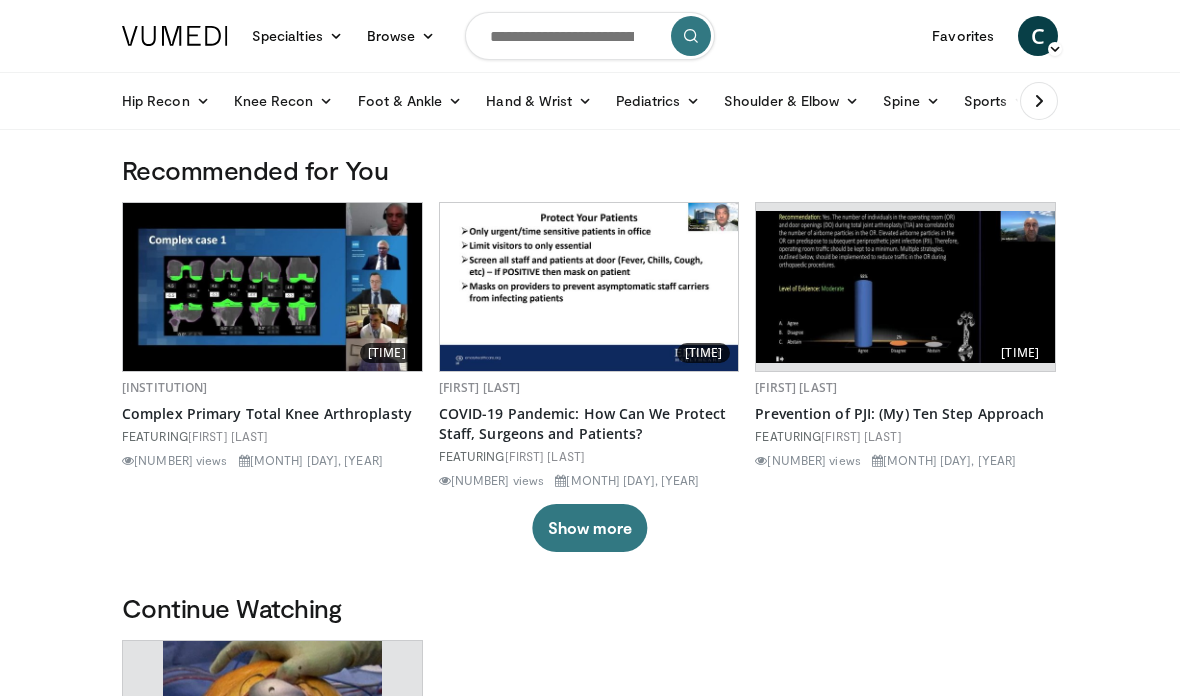 click at bounding box center [590, 36] 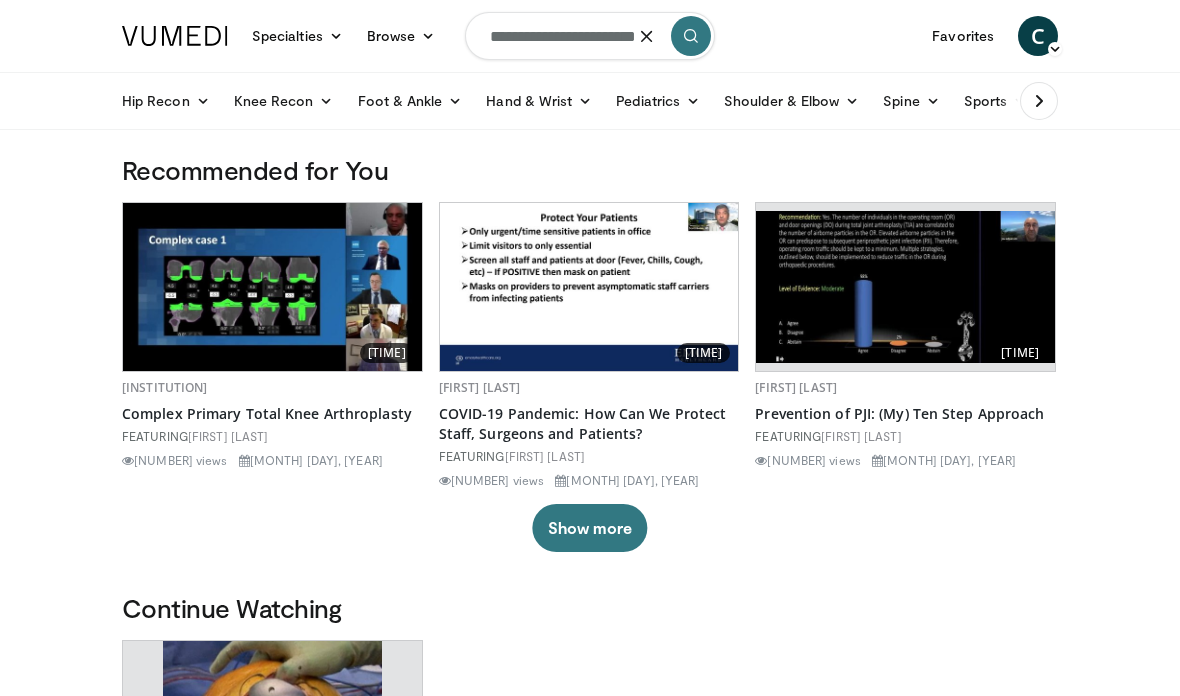 type on "**********" 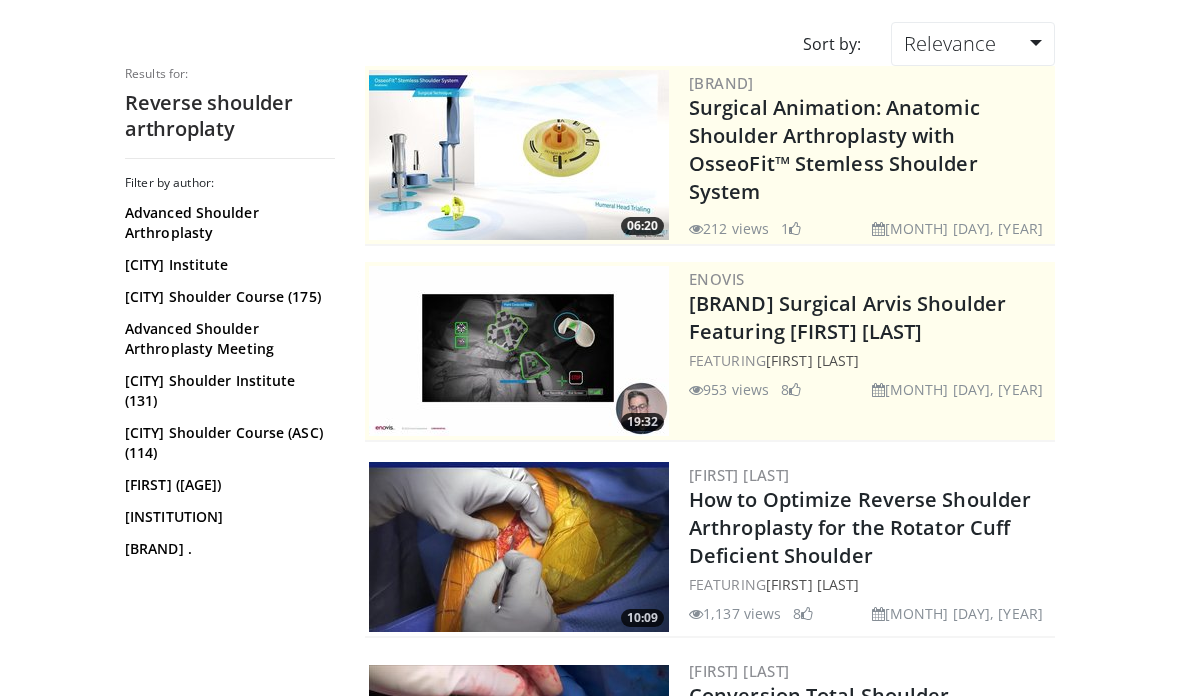 scroll, scrollTop: 0, scrollLeft: 0, axis: both 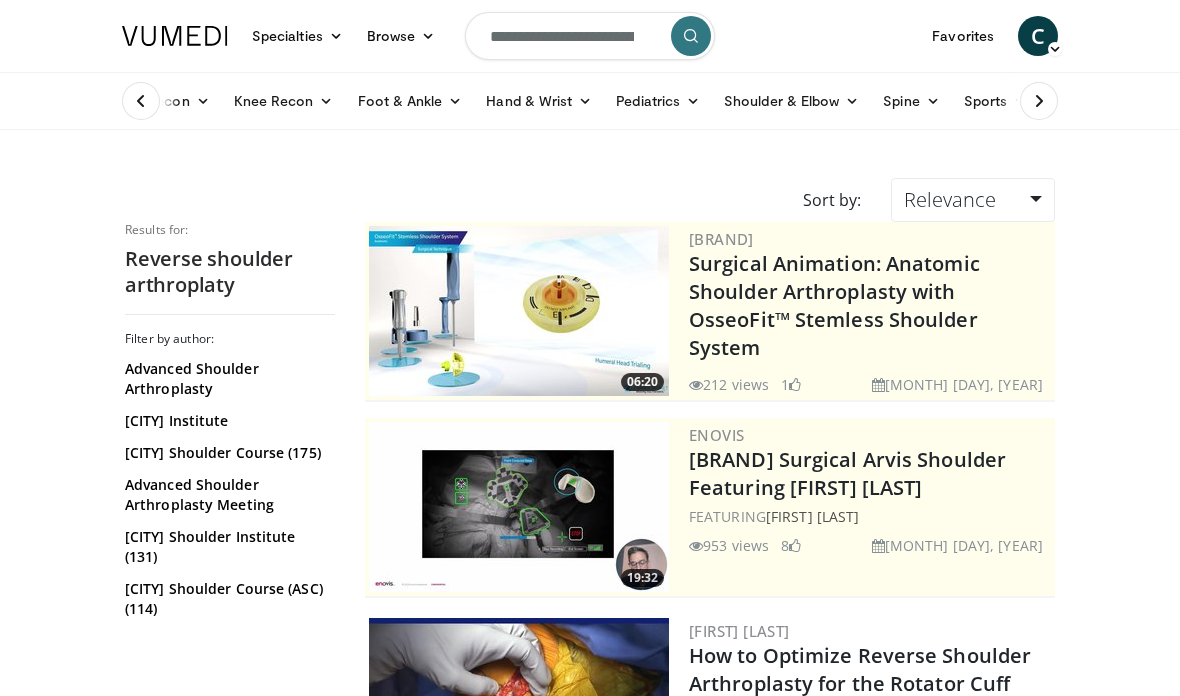 click on "Specialties
Adult & Family Medicine
Allergy, Asthma, Immunology
Anesthesiology
Cardiology
Dental
Dermatology
Endocrinology
Gastroenterology & Hepatology
General Surgery
Hematology & Oncology
Infectious Disease
Nephrology
Neurology
Neurosurgery
Obstetrics & Gynecology
Ophthalmology
Oral Maxillofacial
Orthopaedics
Otolaryngology
Pediatrics
Plastic Surgery
Podiatry
Psychiatry
Pulmonology
Radiation Oncology
Radiology
Rheumatology
Urology" at bounding box center (590, 2879) 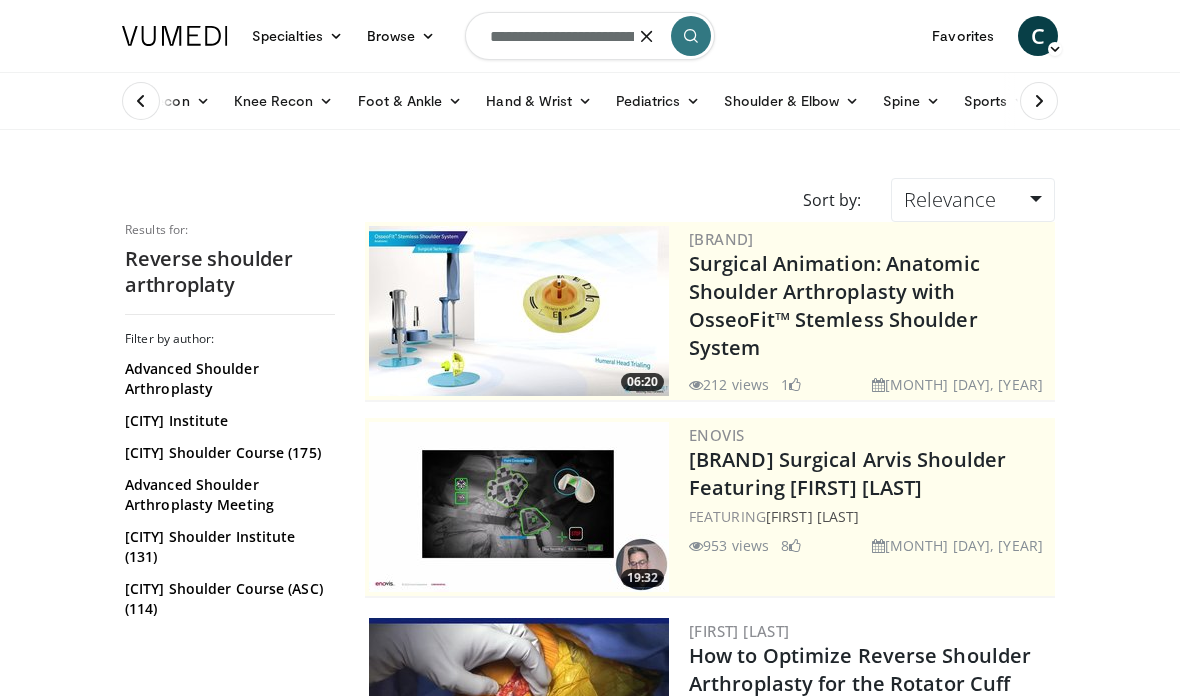type on "**********" 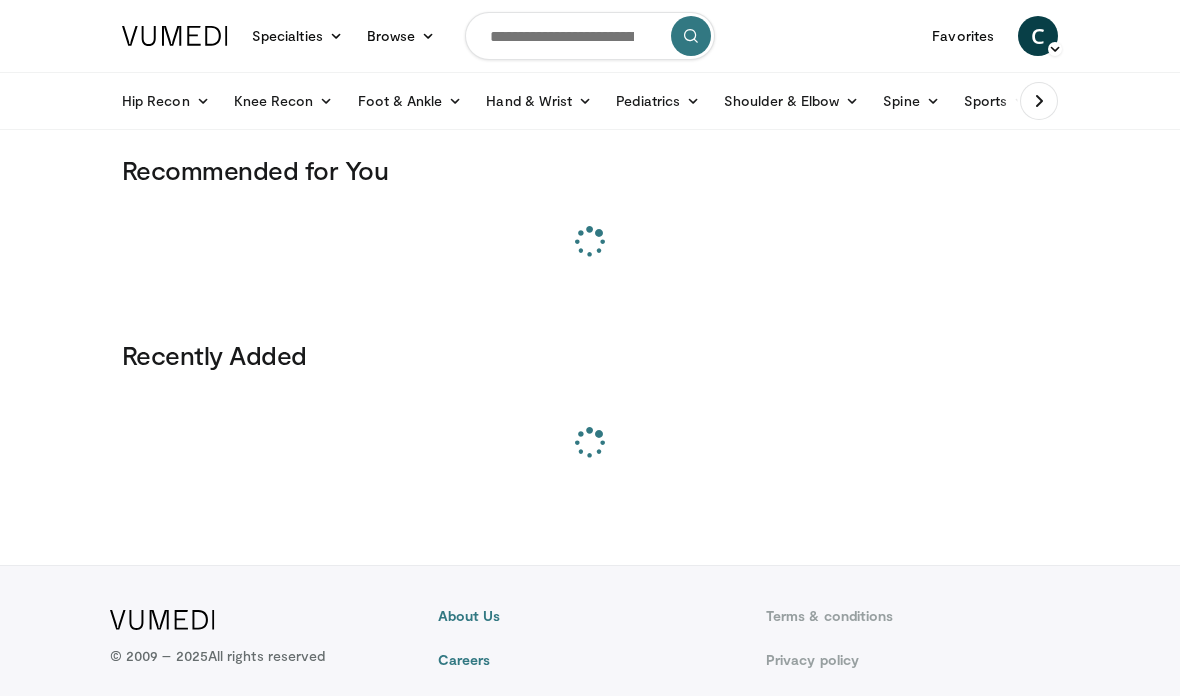 scroll, scrollTop: 0, scrollLeft: 0, axis: both 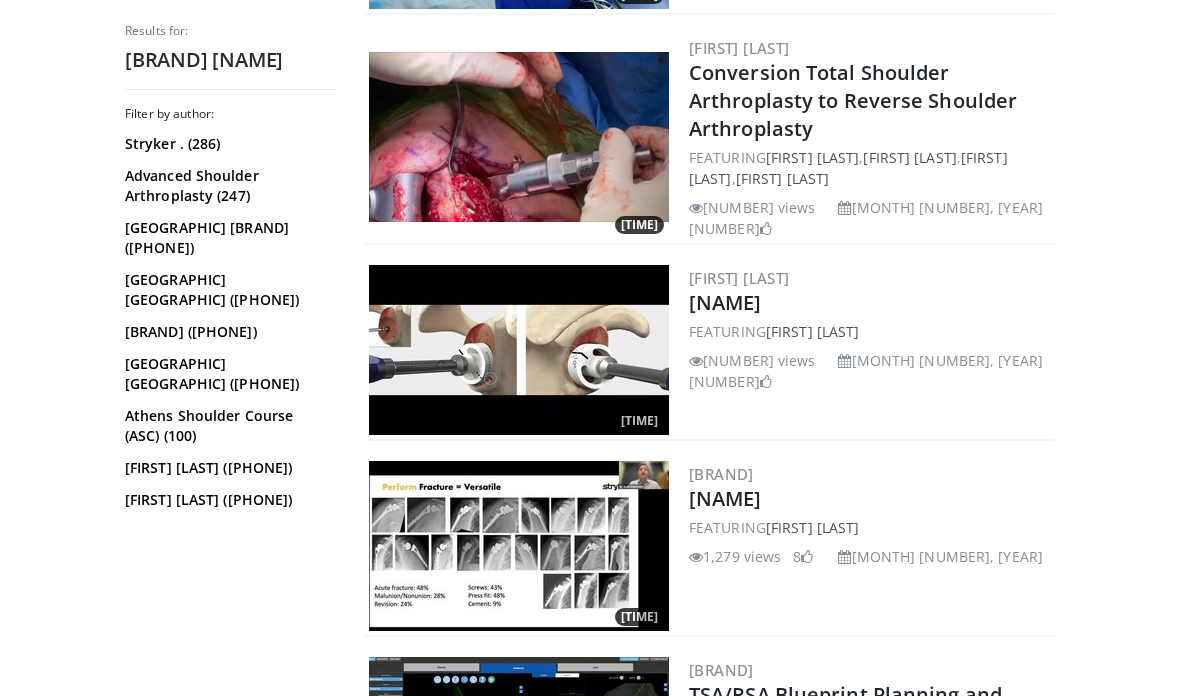 click on "[NAME]" at bounding box center (725, 498) 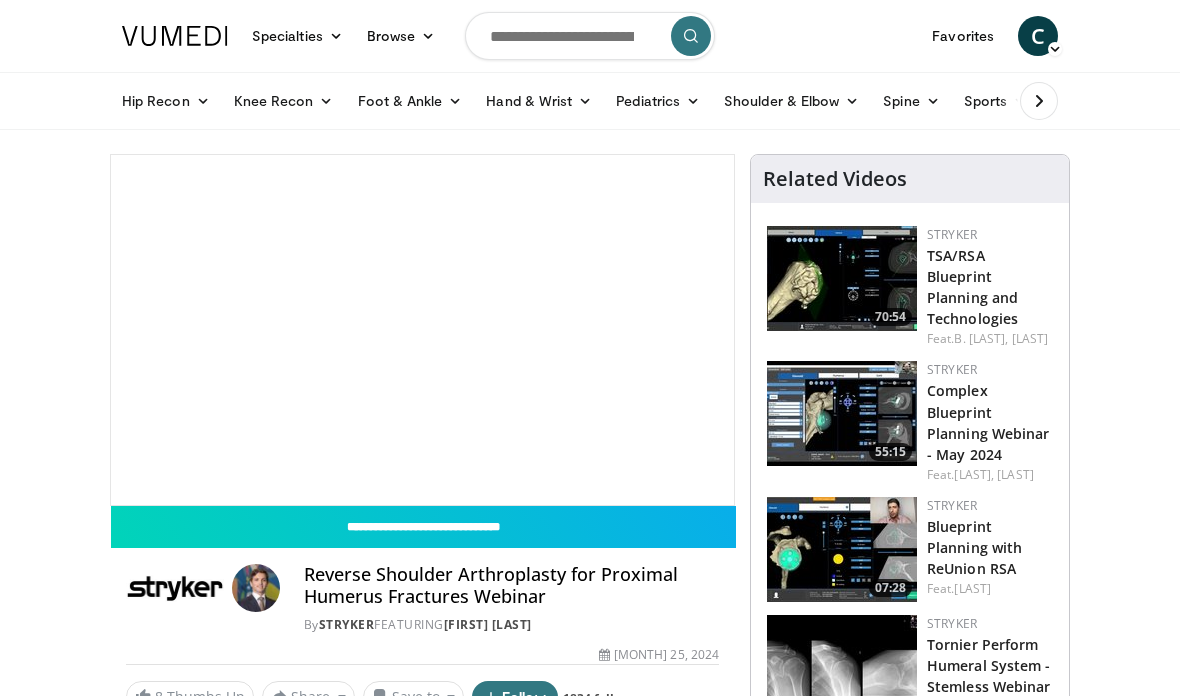 scroll, scrollTop: 0, scrollLeft: 0, axis: both 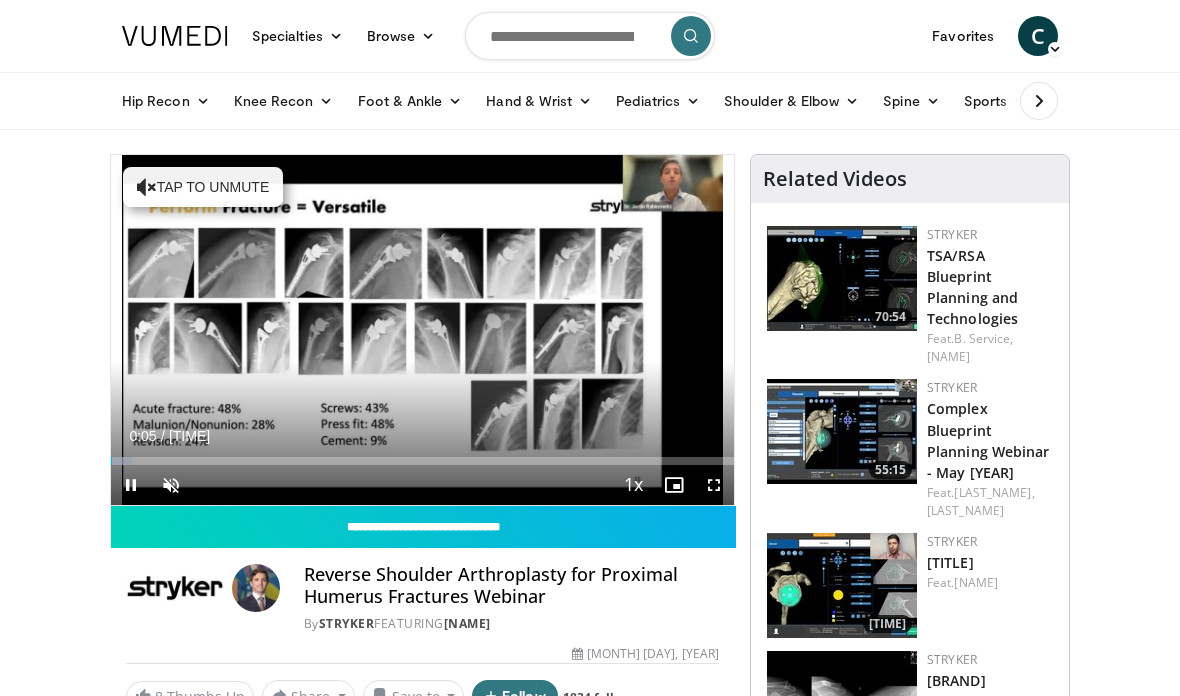 click at bounding box center [589, 330] 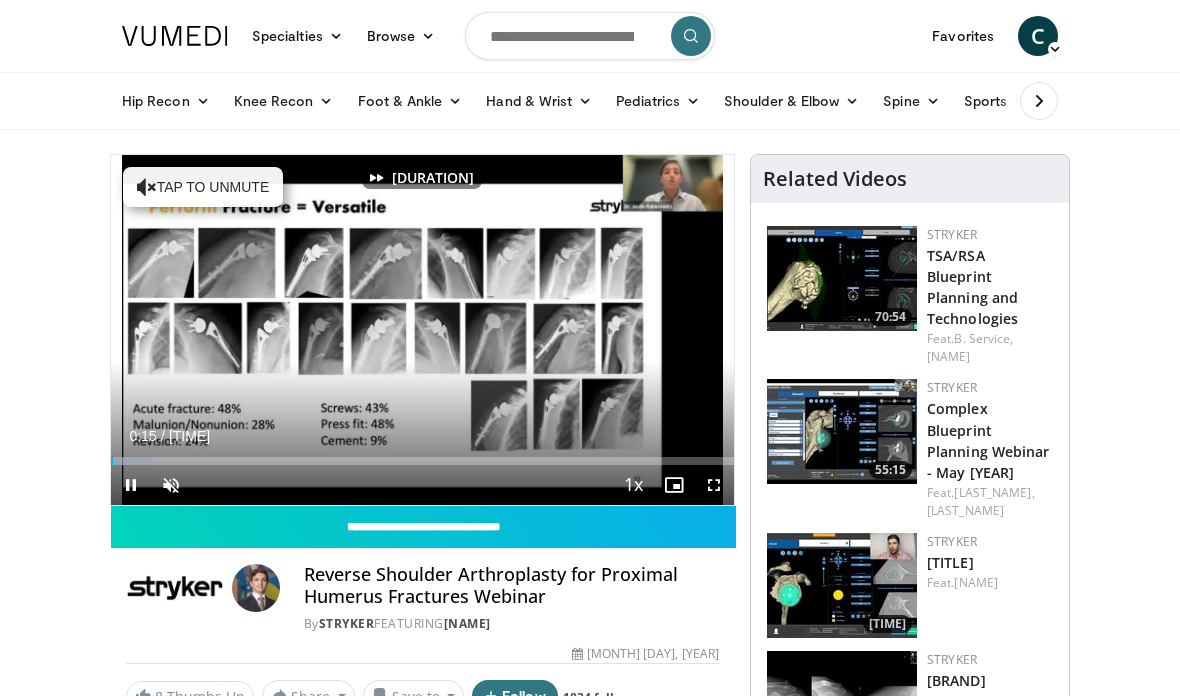 click at bounding box center (589, 330) 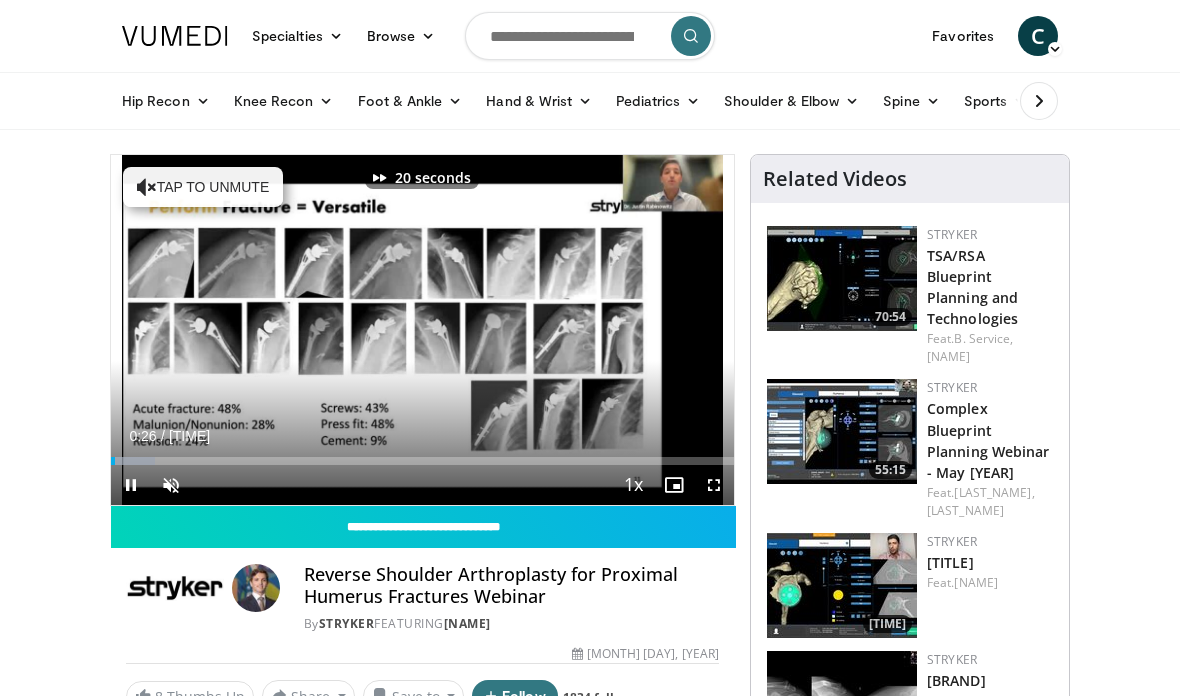 click at bounding box center [589, 330] 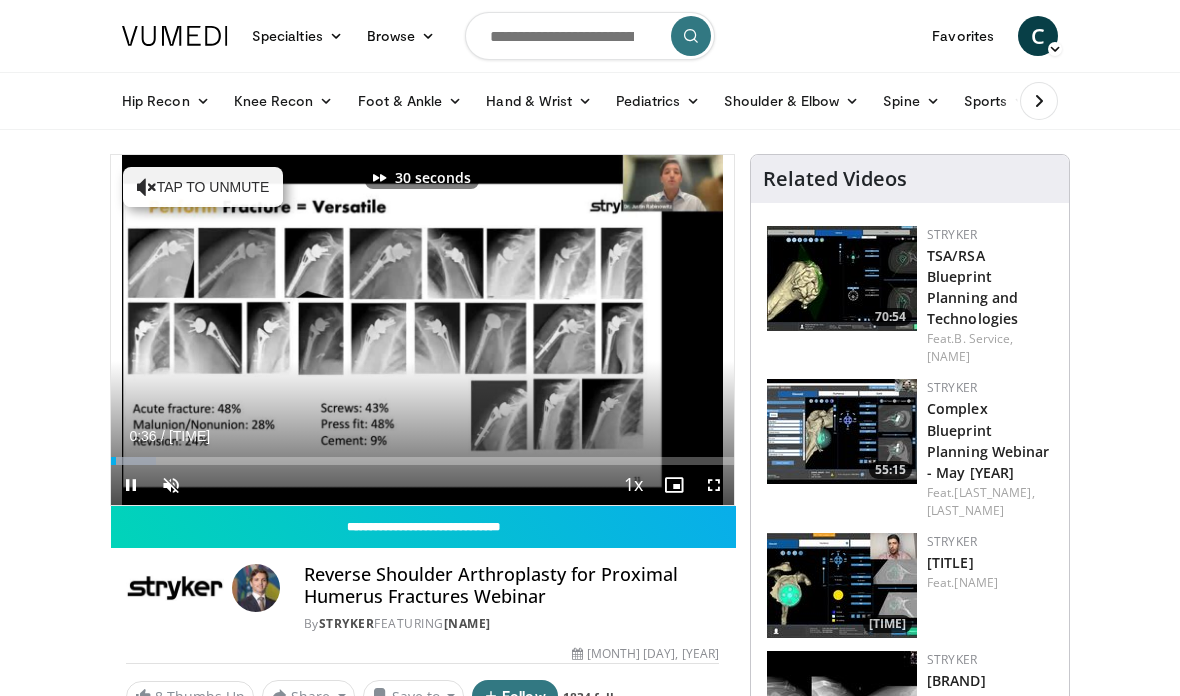 click at bounding box center (589, 330) 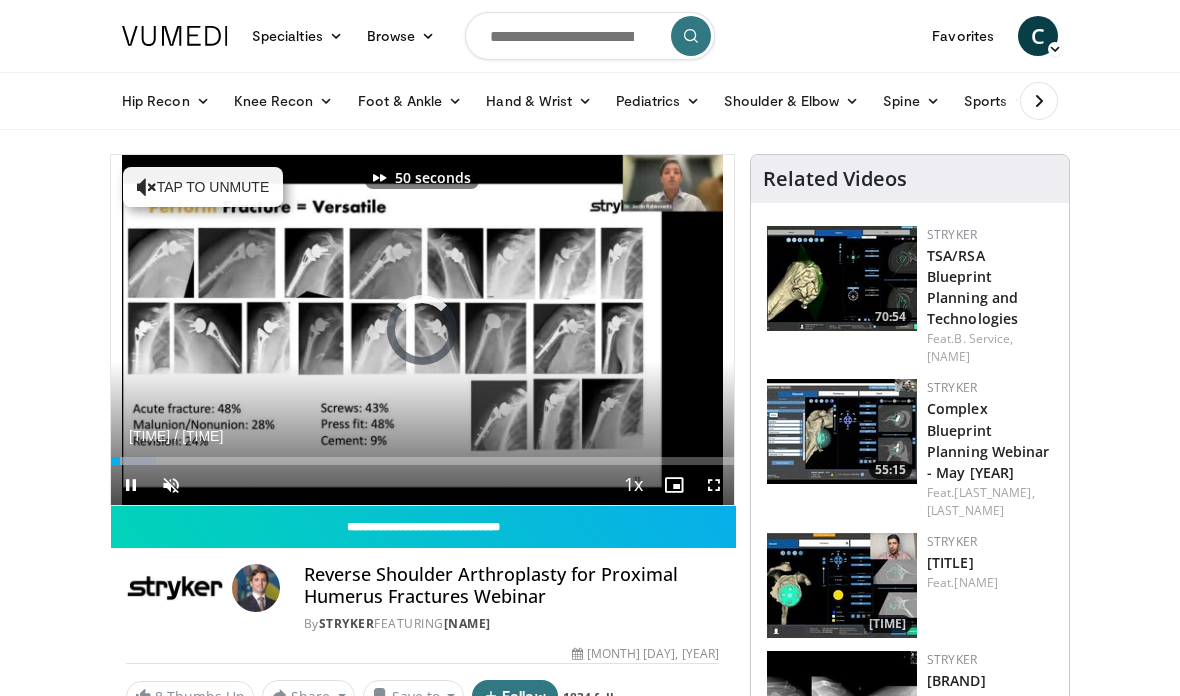click at bounding box center (589, 330) 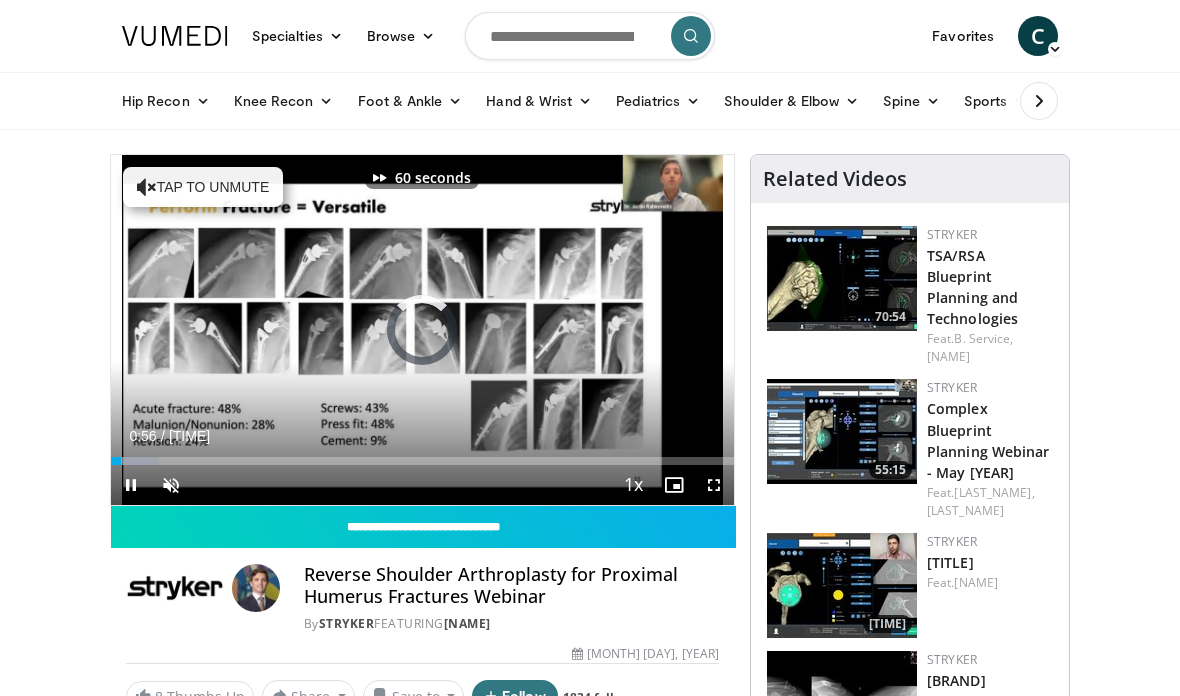click at bounding box center (589, 330) 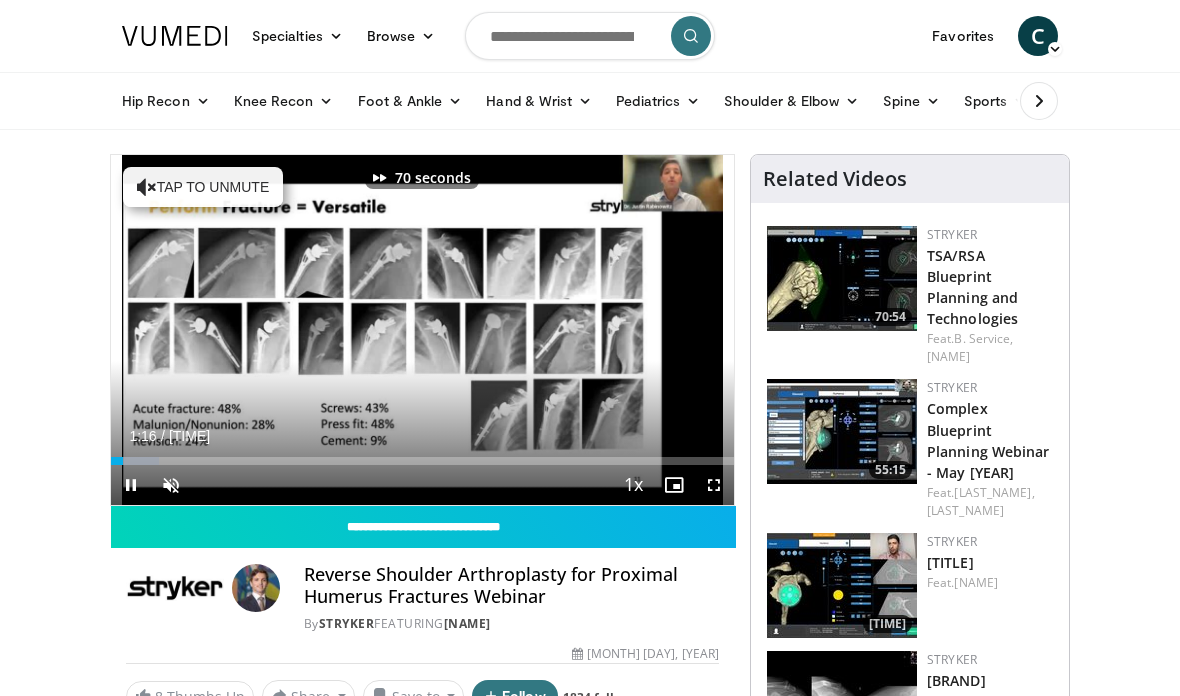 click at bounding box center [589, 330] 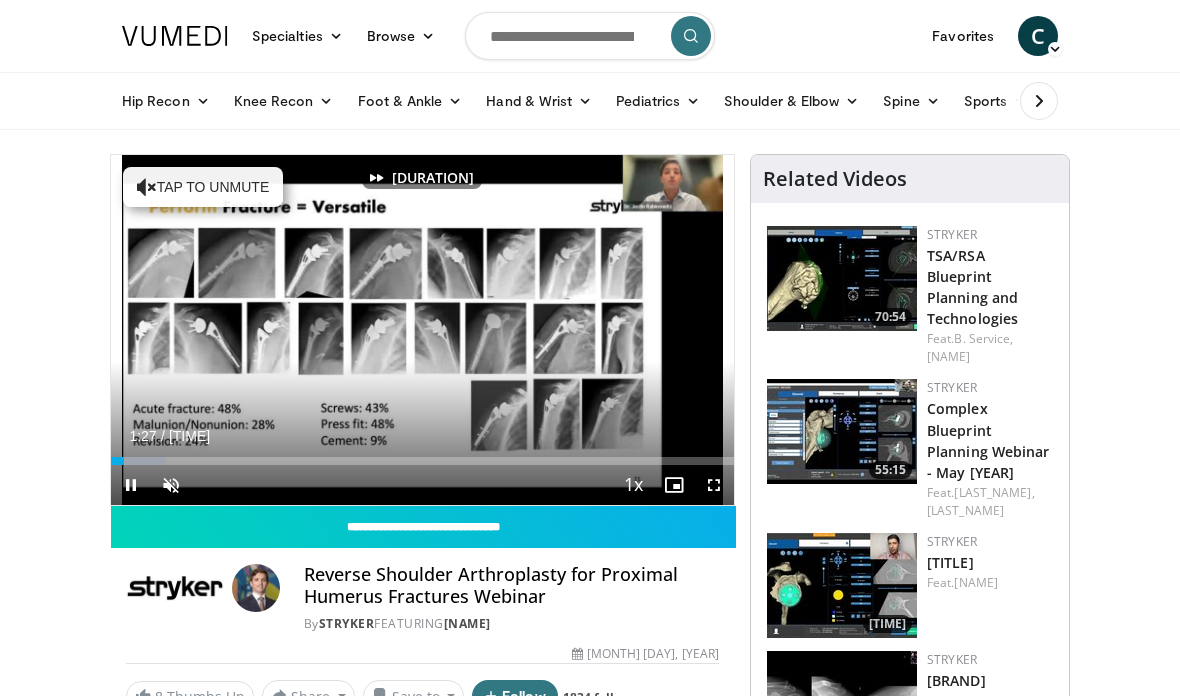 click at bounding box center [423, 330] 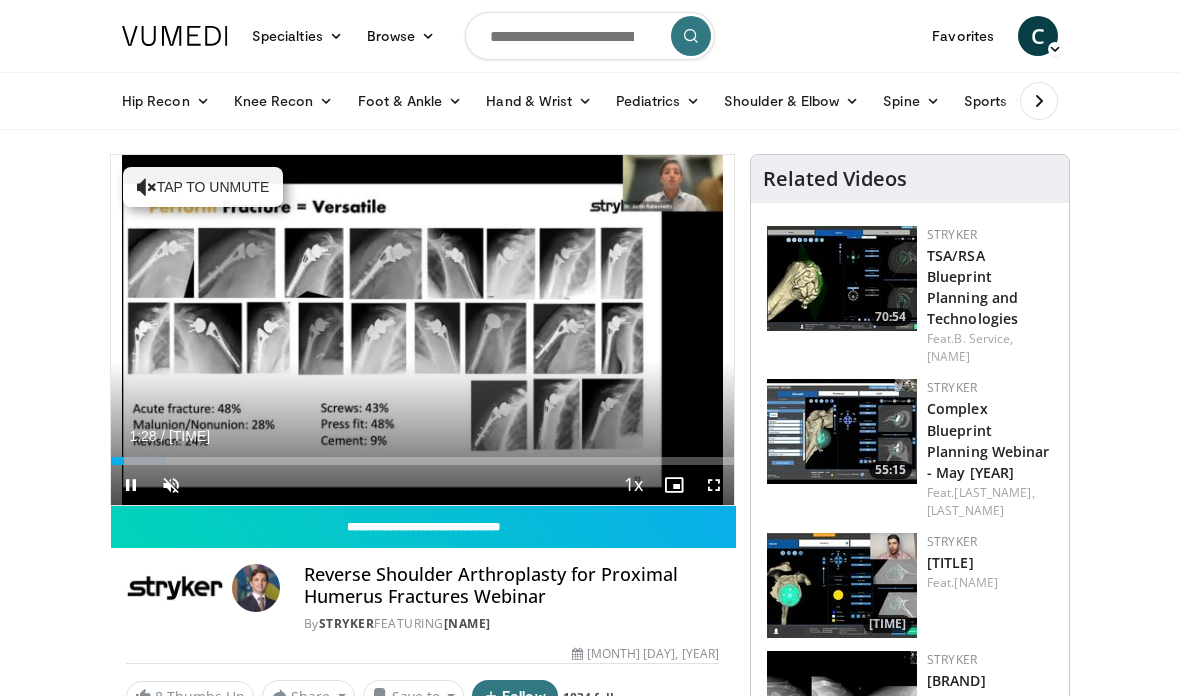 click at bounding box center [256, 330] 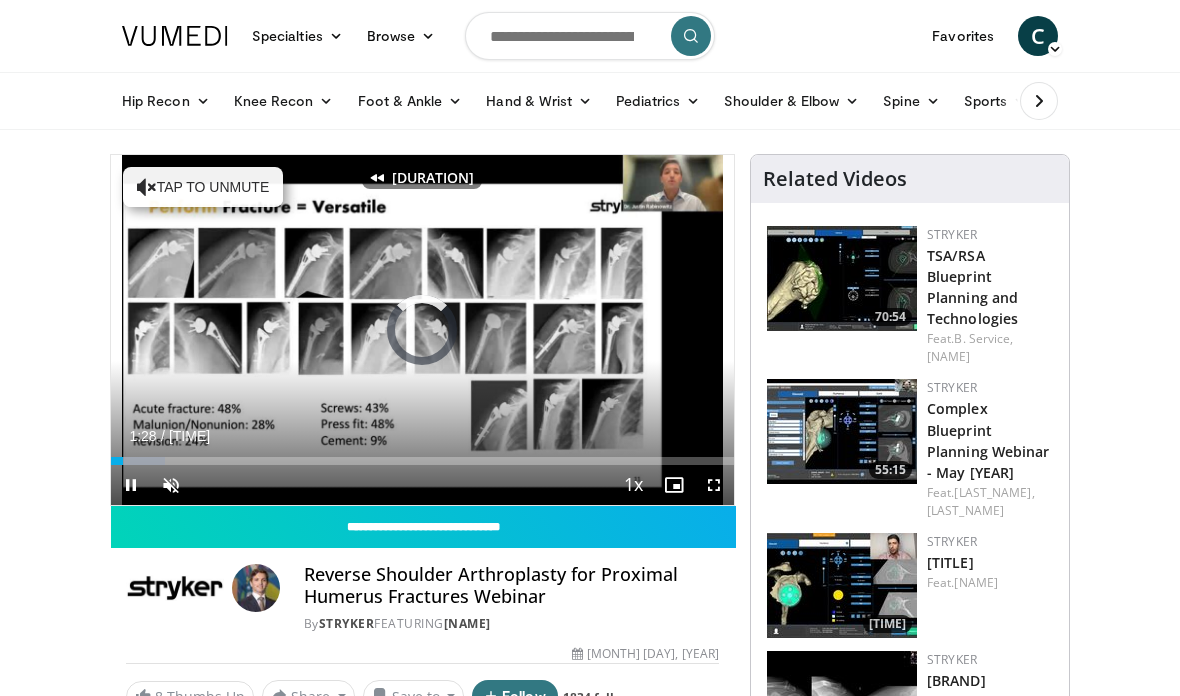 click at bounding box center (256, 330) 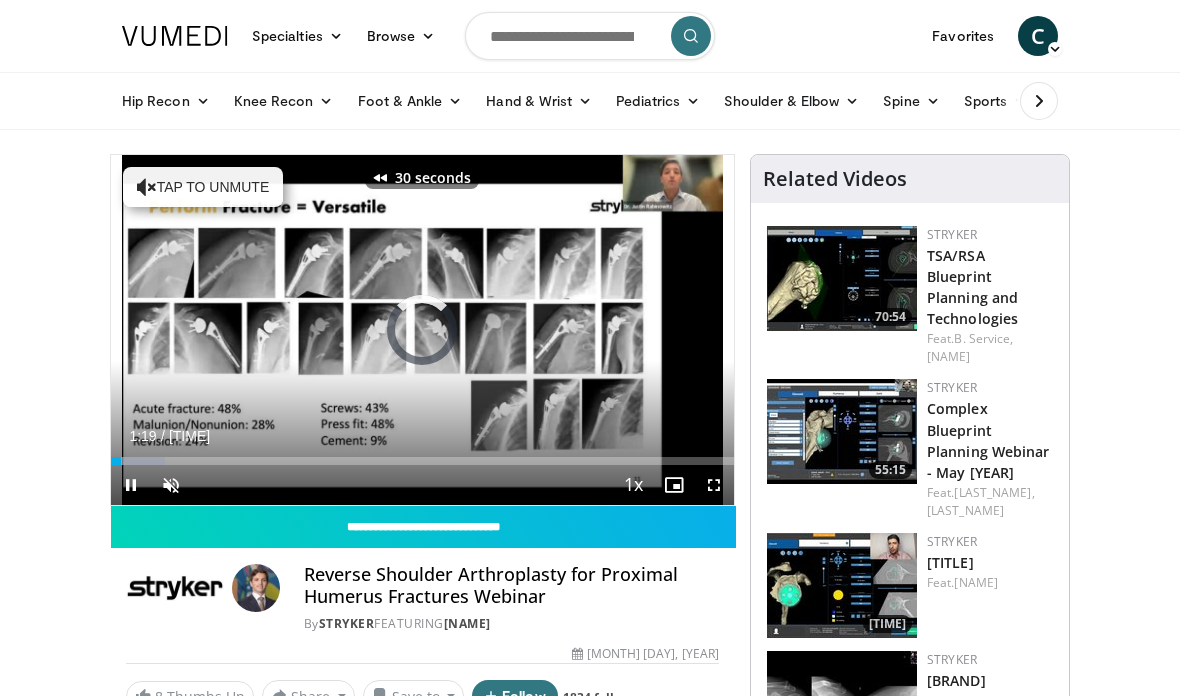 click at bounding box center [256, 330] 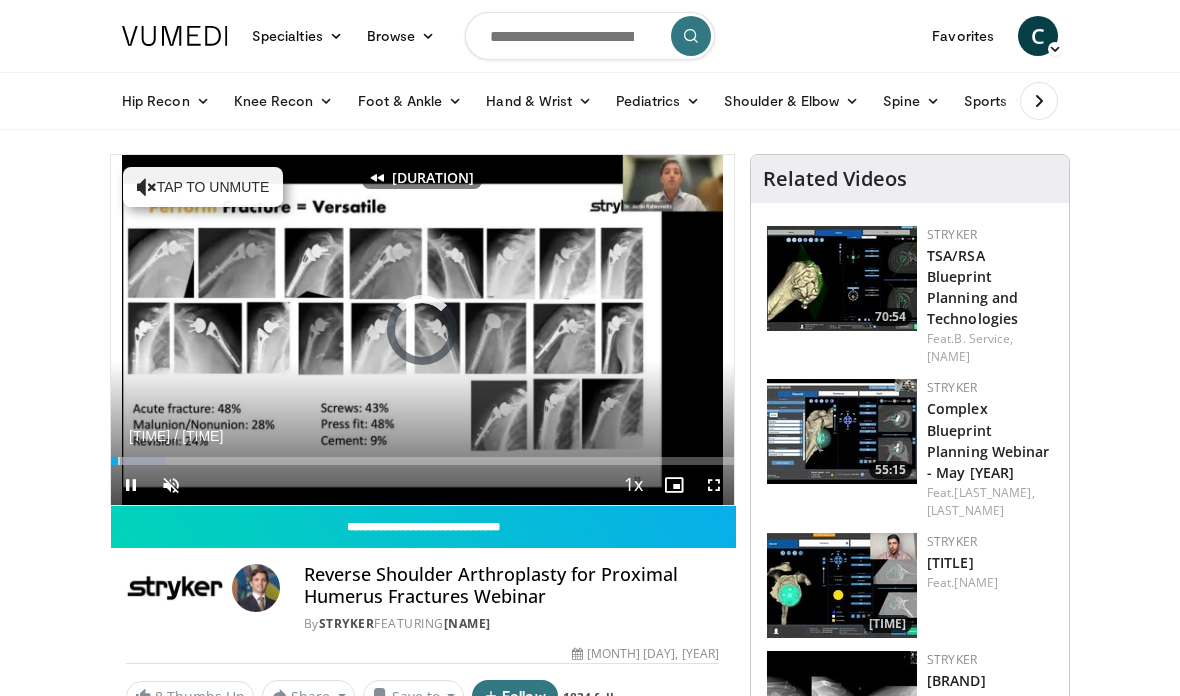 click at bounding box center [256, 330] 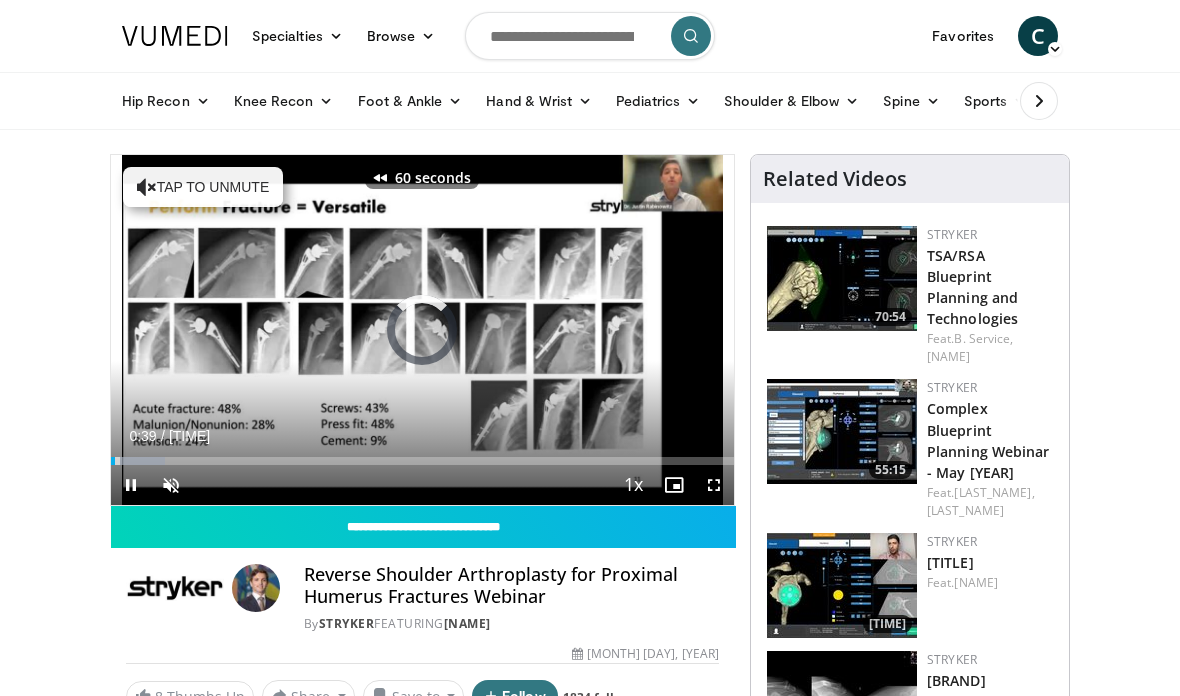 click at bounding box center (256, 330) 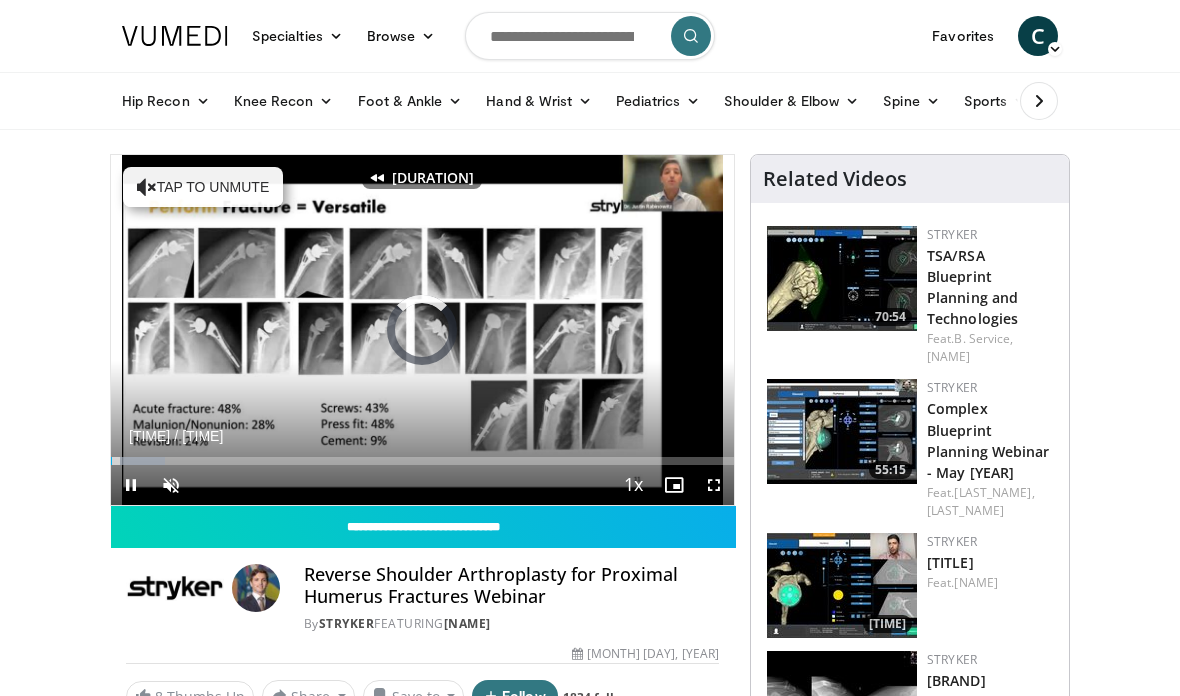 click at bounding box center (256, 330) 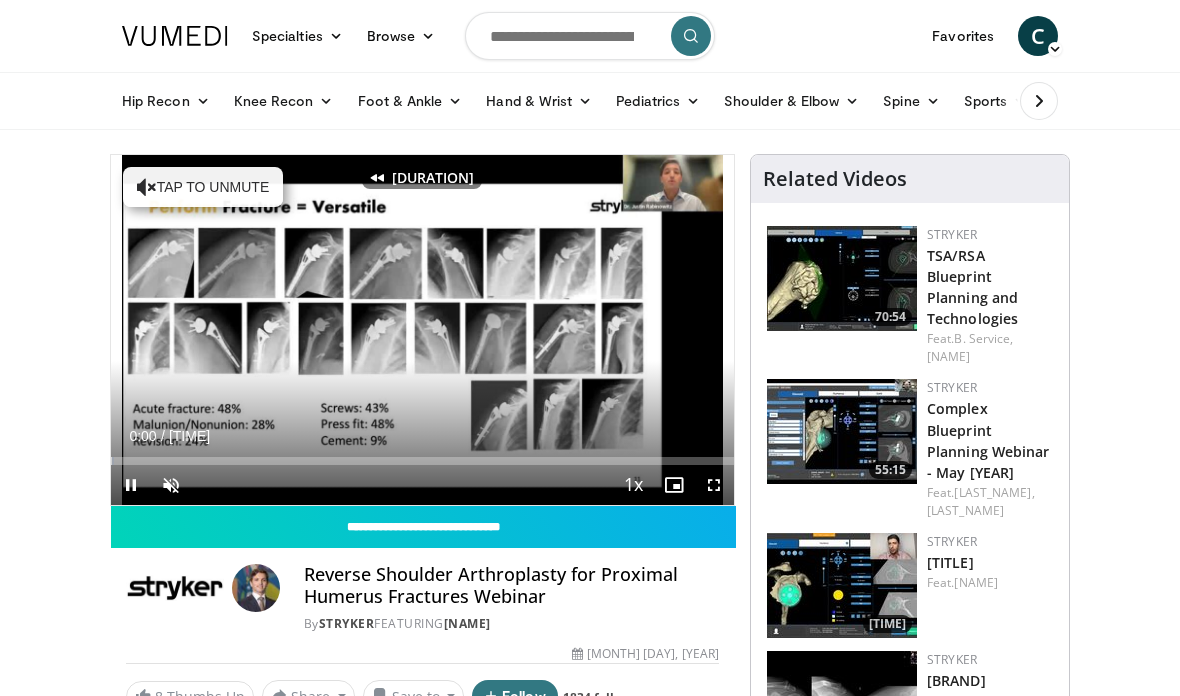 click at bounding box center [256, 330] 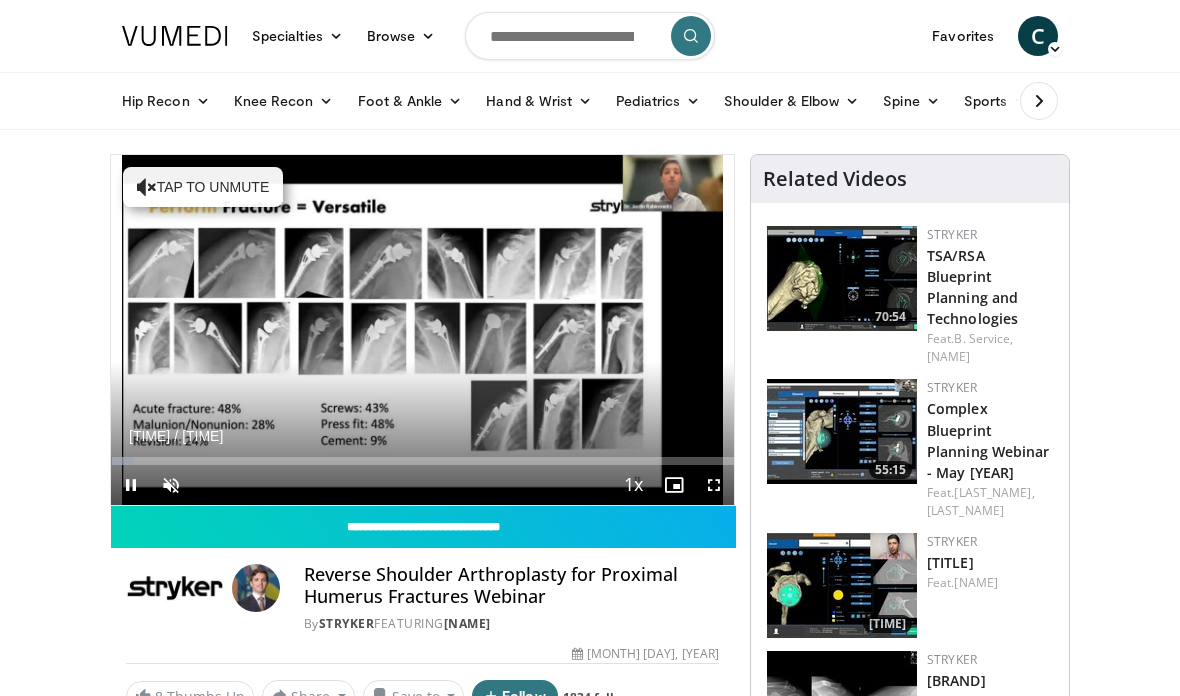 click at bounding box center (714, 485) 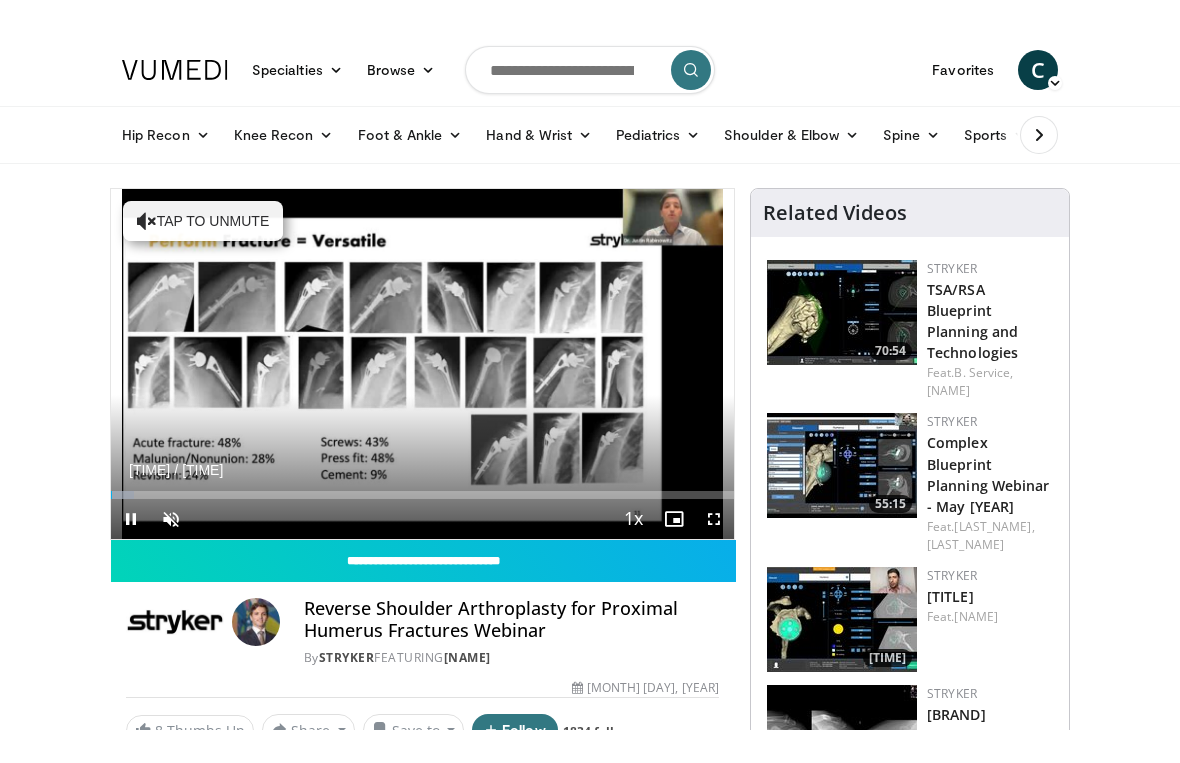 scroll, scrollTop: 24, scrollLeft: 0, axis: vertical 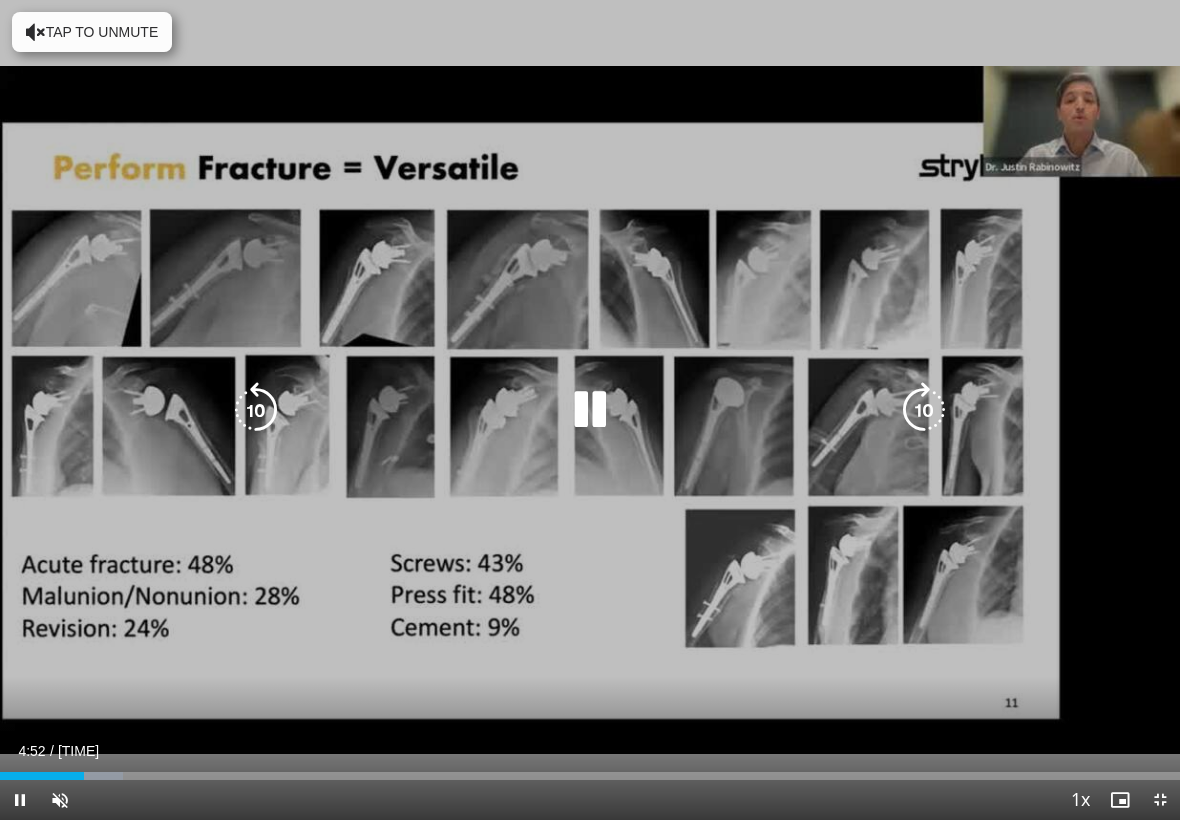 click at bounding box center [924, 410] 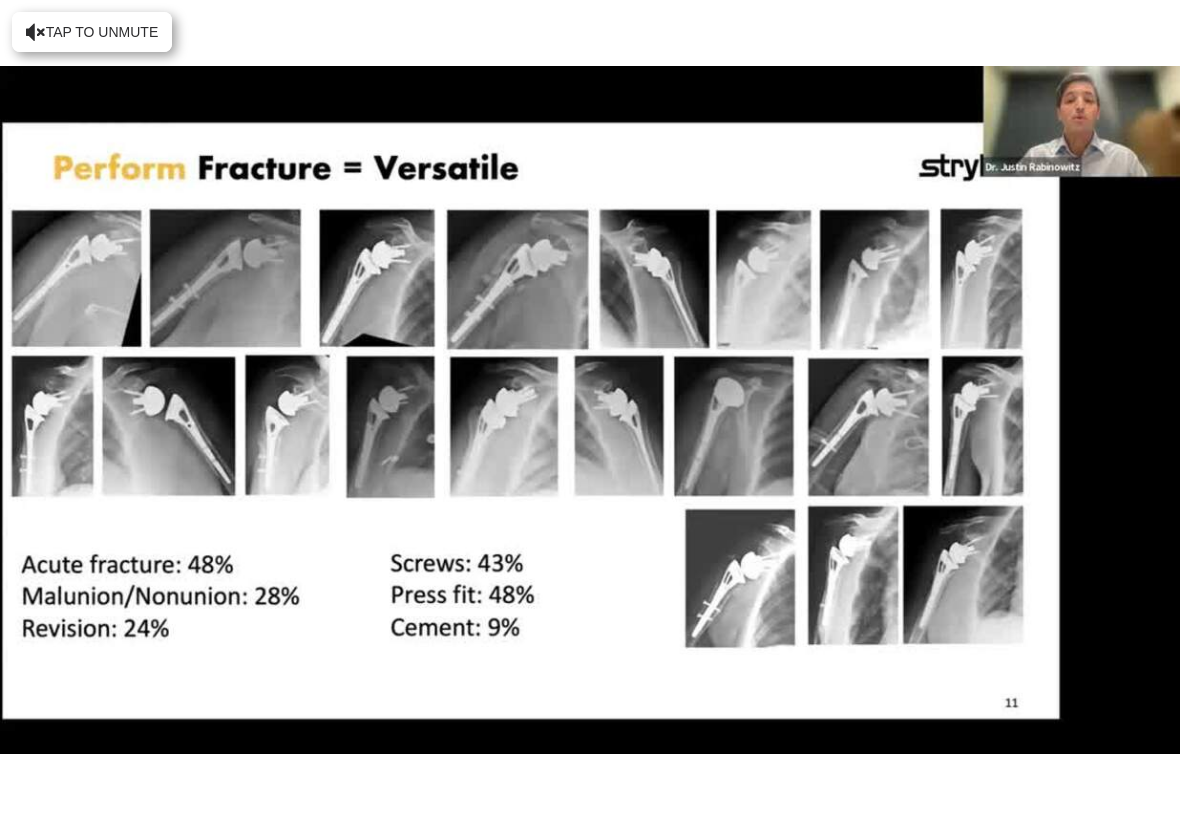 click at bounding box center [924, 410] 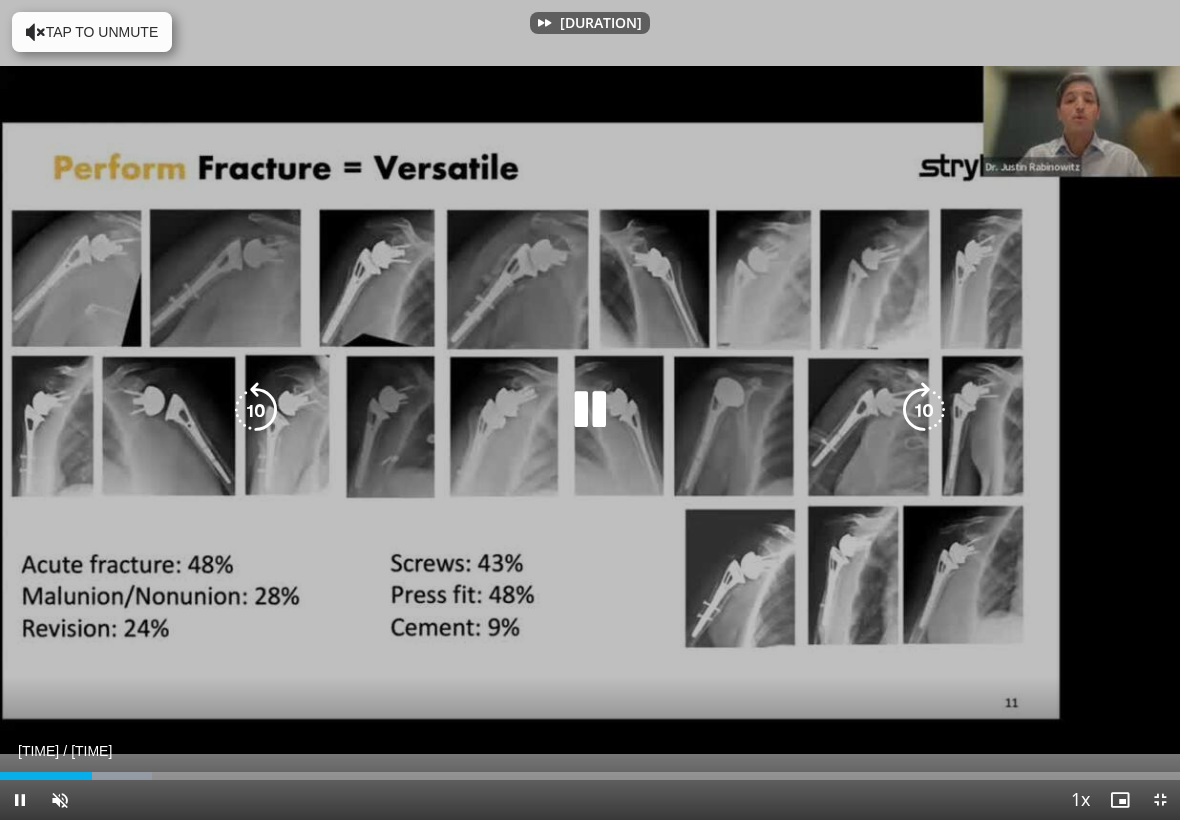 click at bounding box center [924, 410] 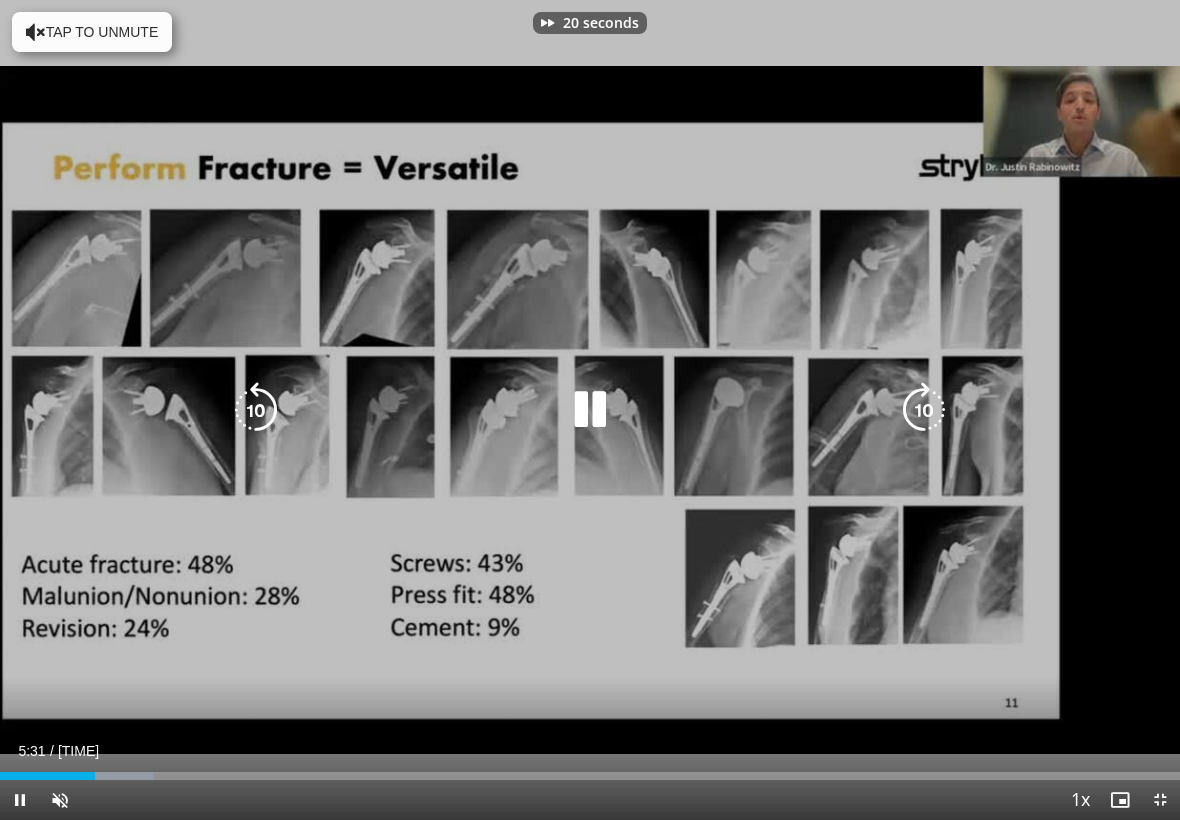 click at bounding box center [924, 410] 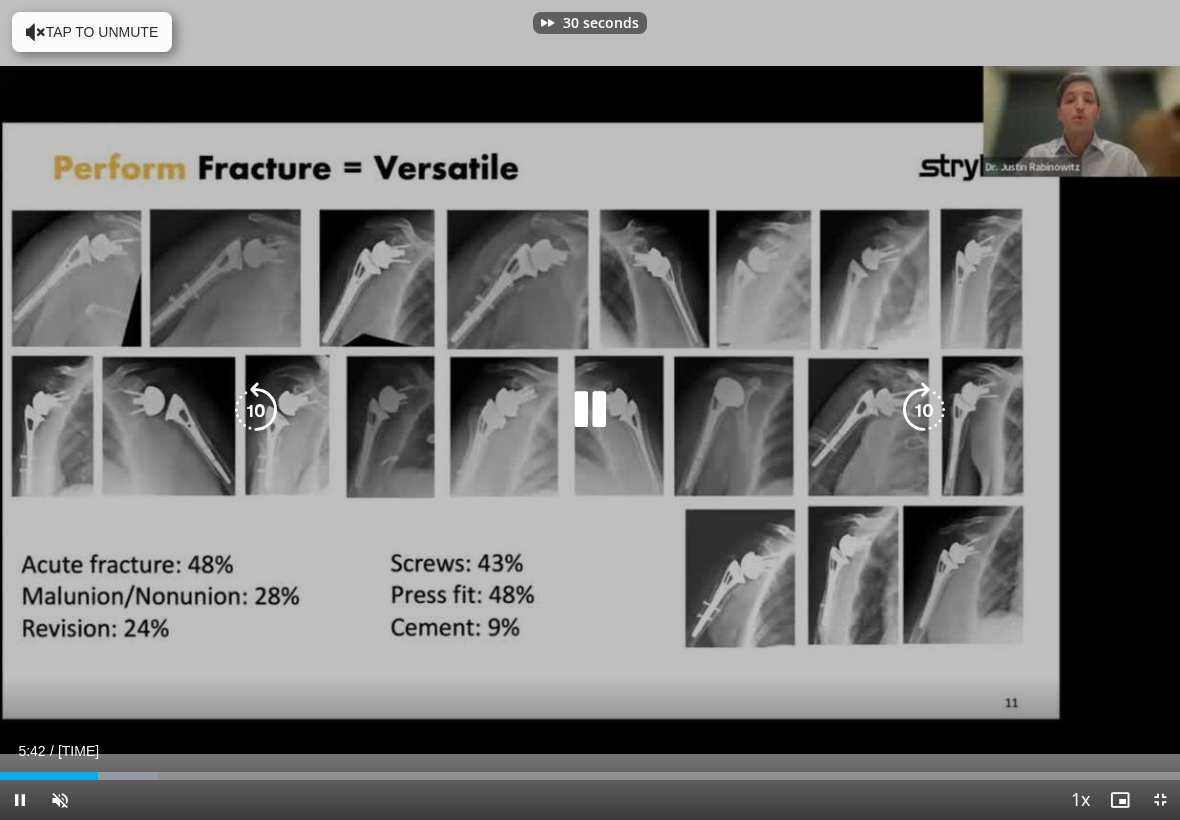 click at bounding box center [924, 410] 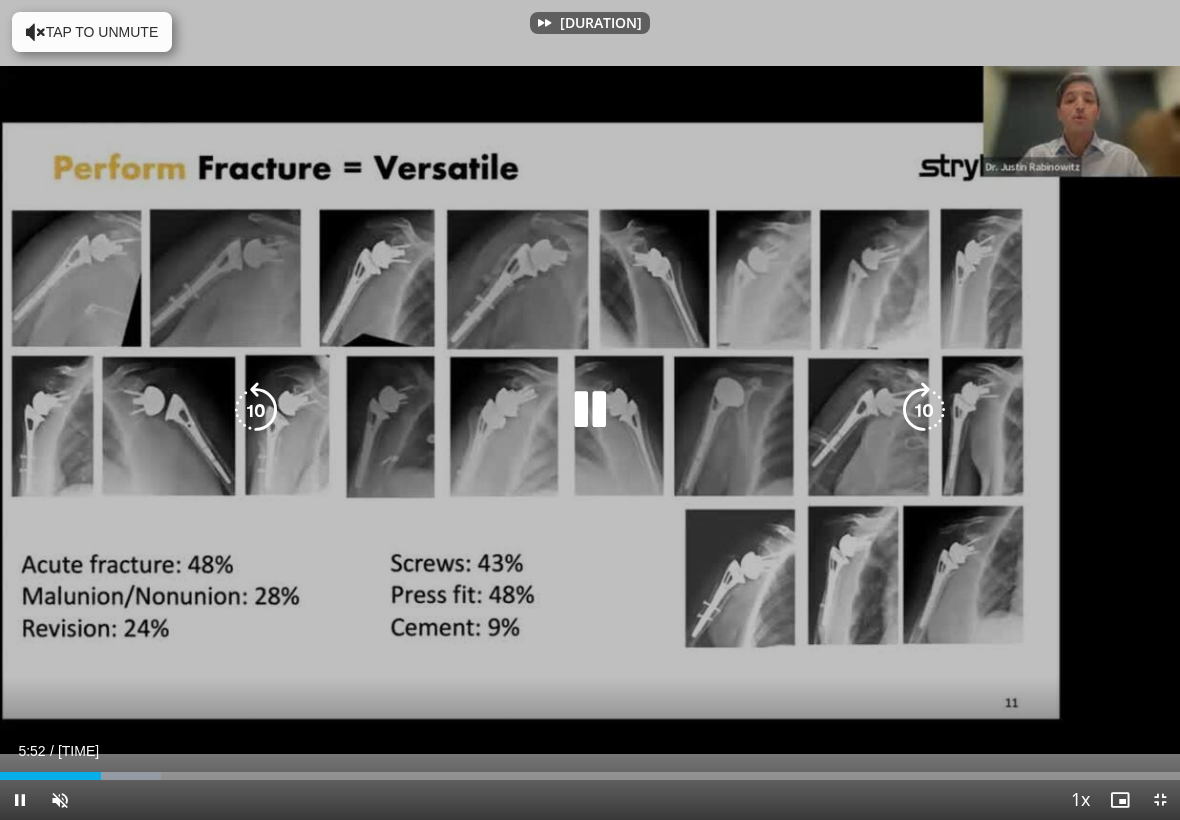 click at bounding box center [924, 410] 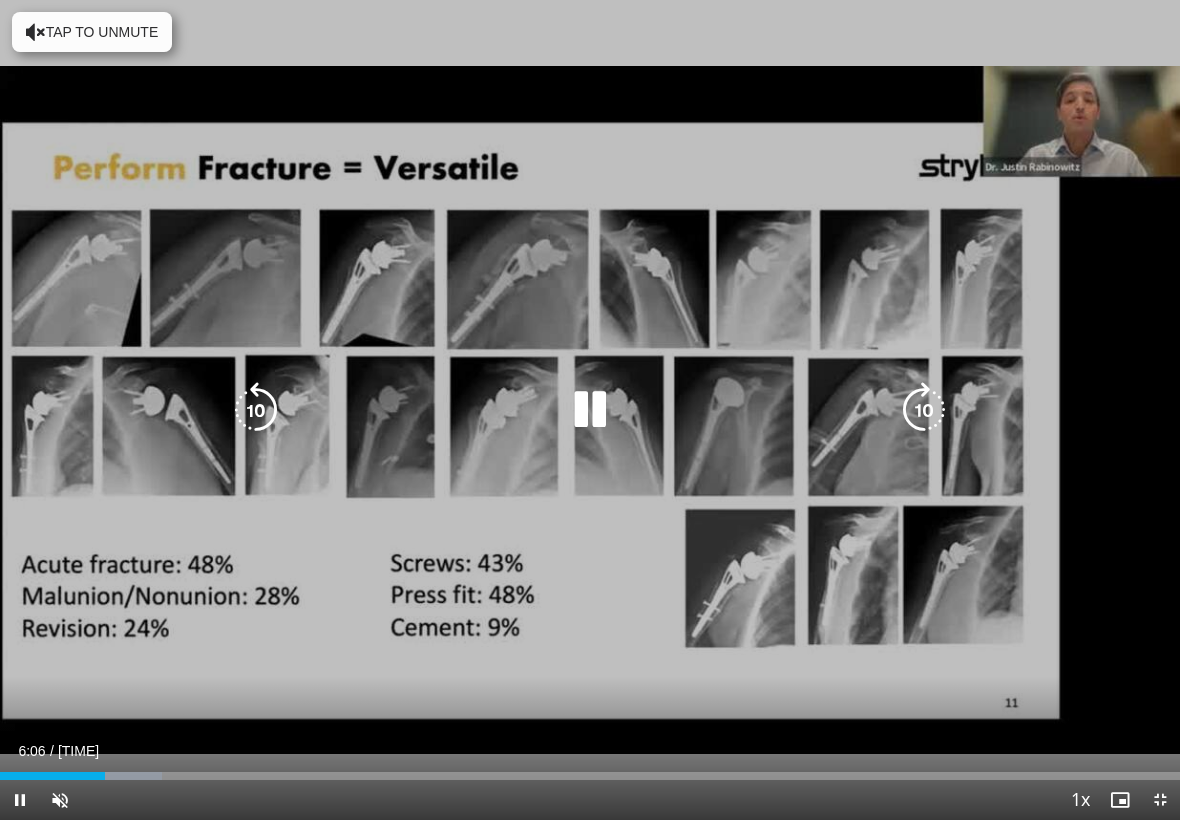 click at bounding box center [924, 410] 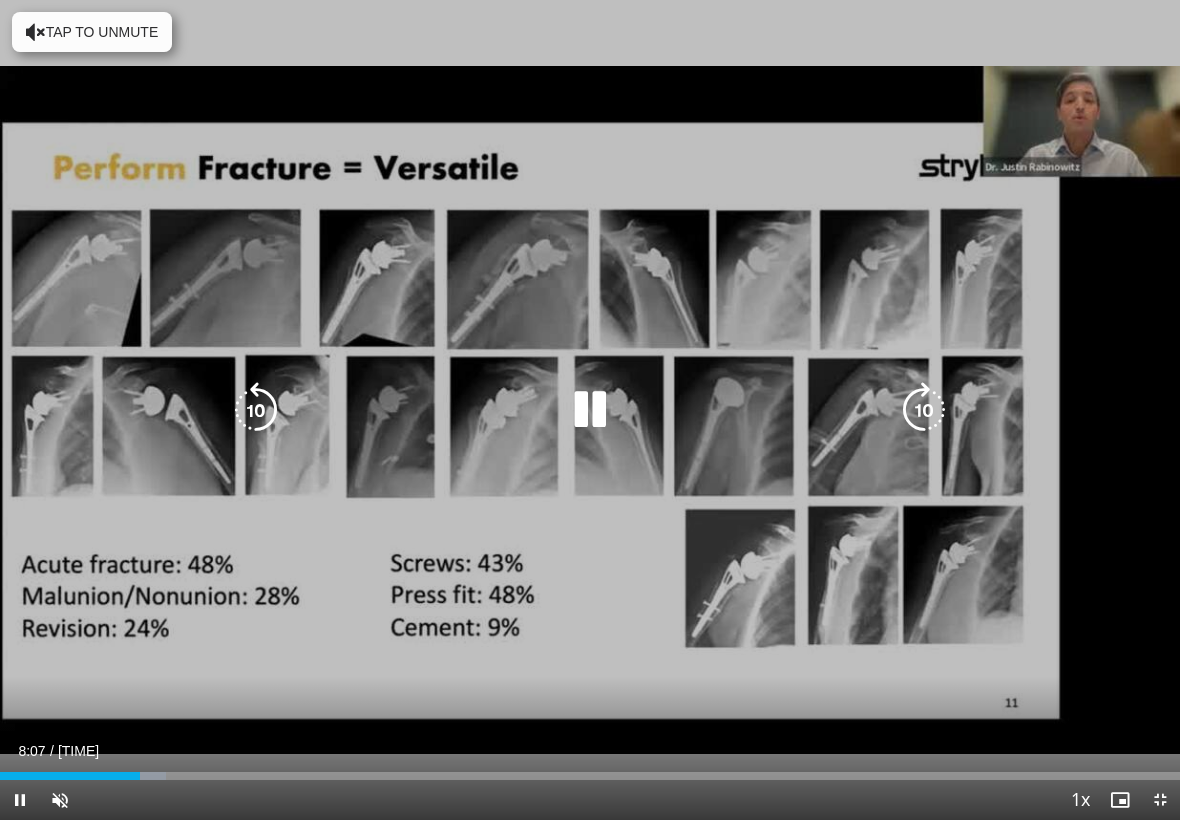 click at bounding box center [256, 410] 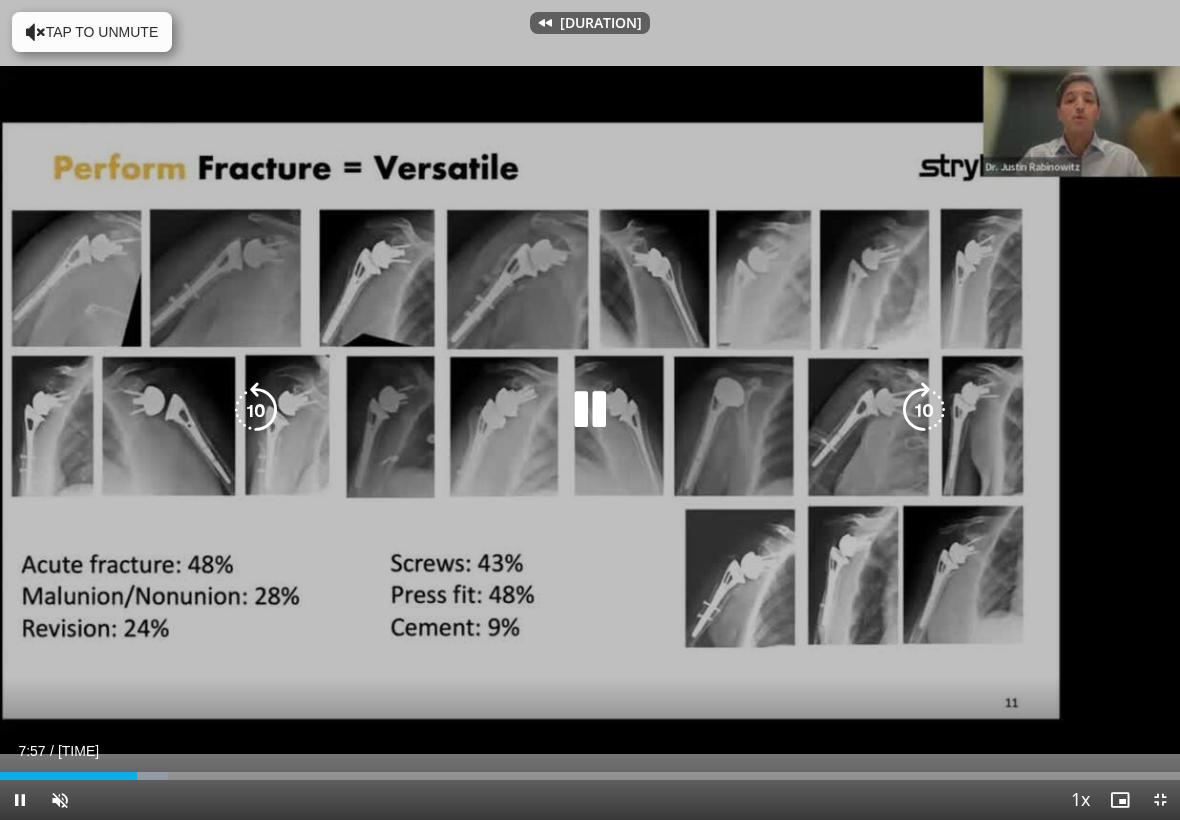 click at bounding box center [256, 410] 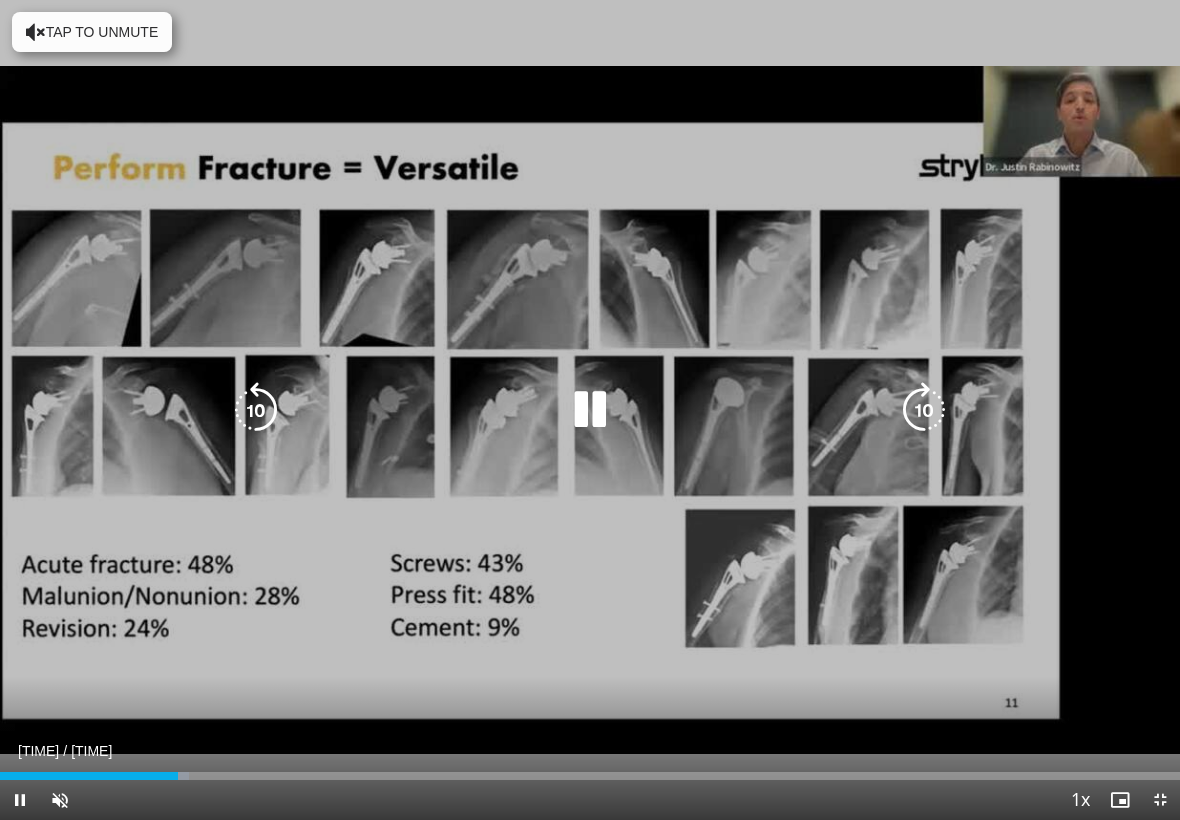 click on "[DURATION]
Tap to unmute" at bounding box center (590, 410) 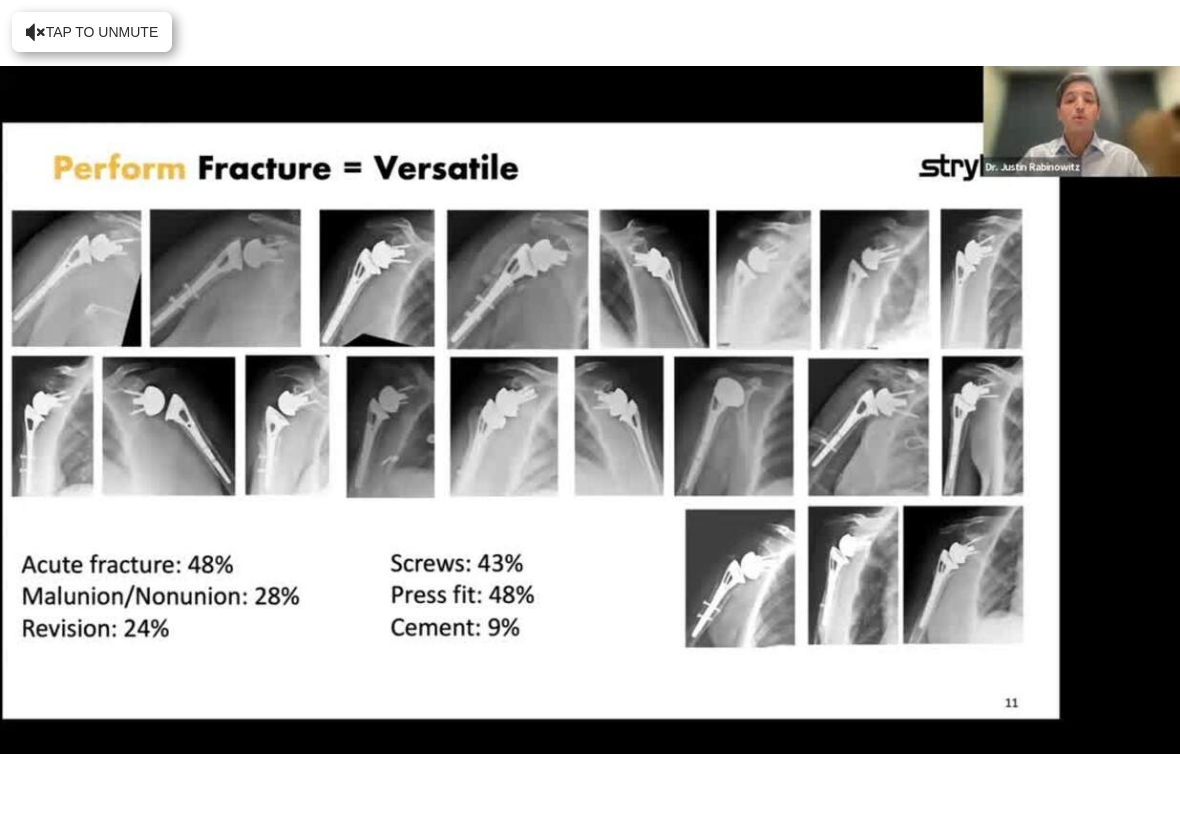 click on "[DURATION]
Tap to unmute" at bounding box center (590, 410) 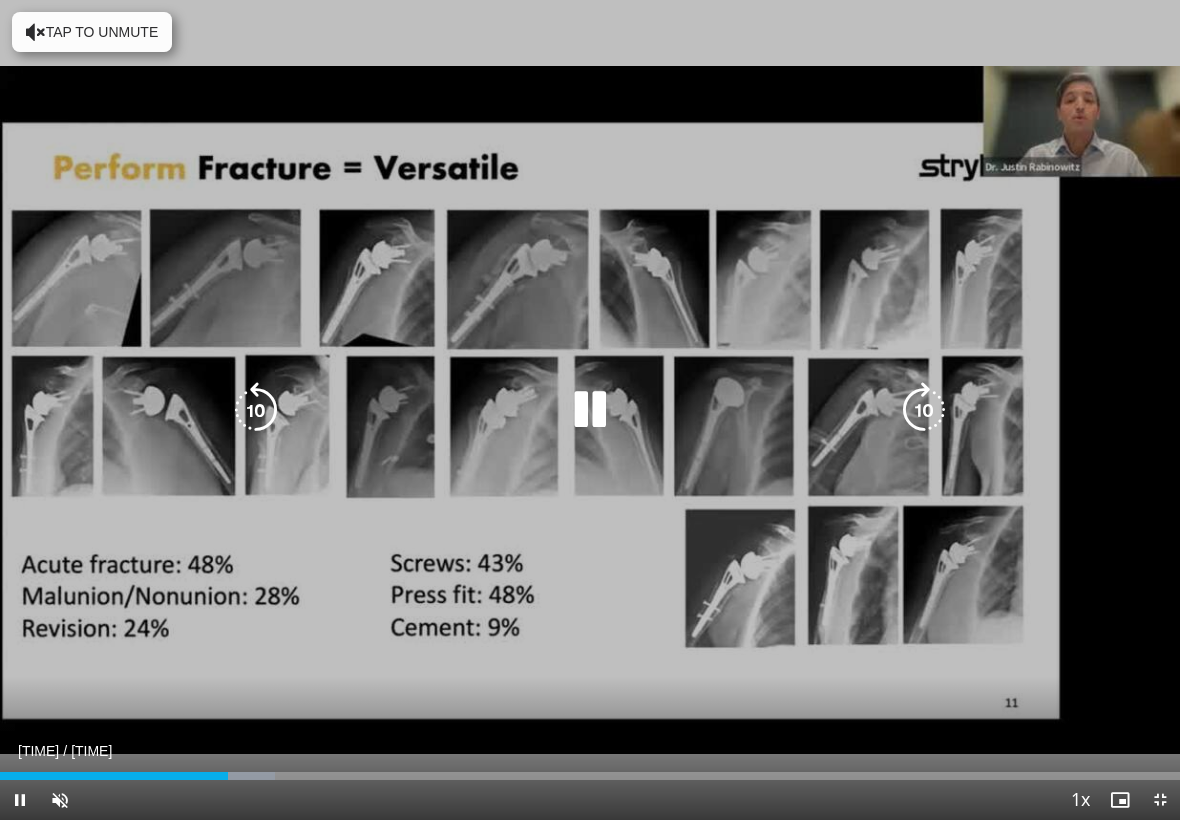 click at bounding box center [256, 410] 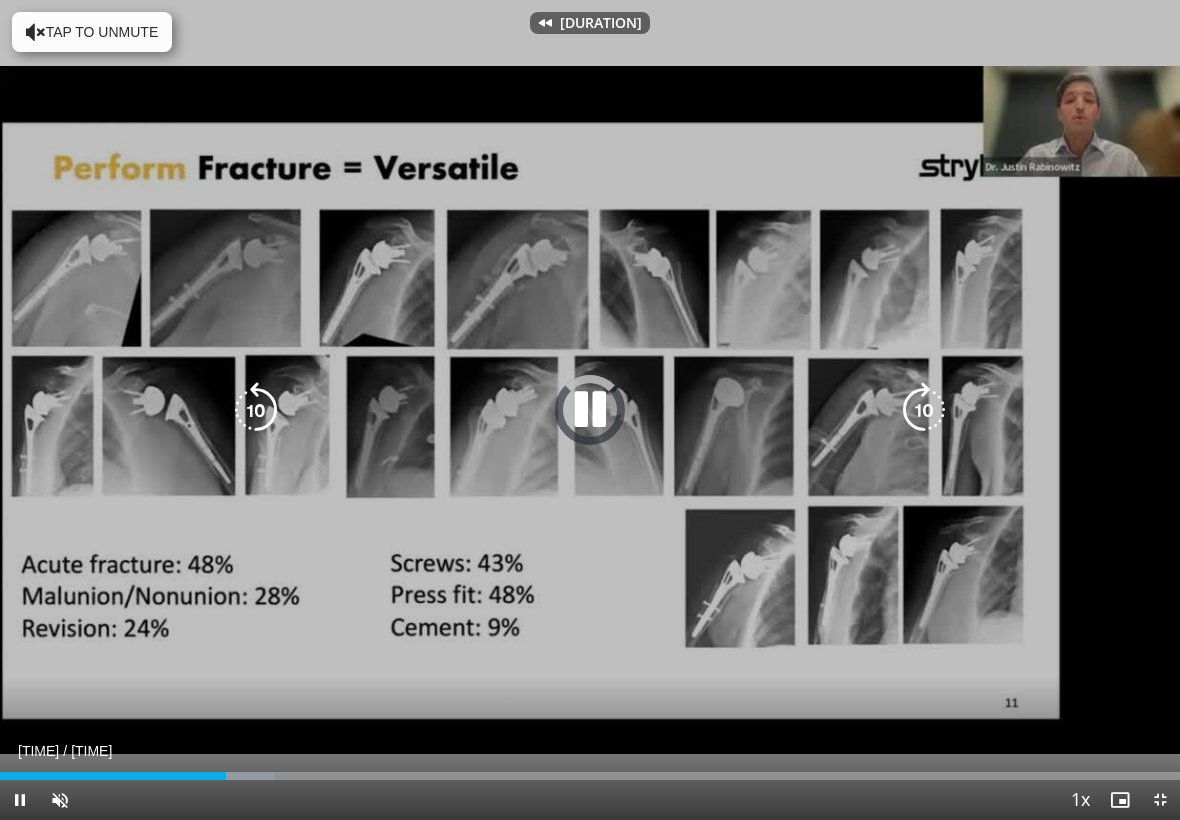 click at bounding box center [256, 410] 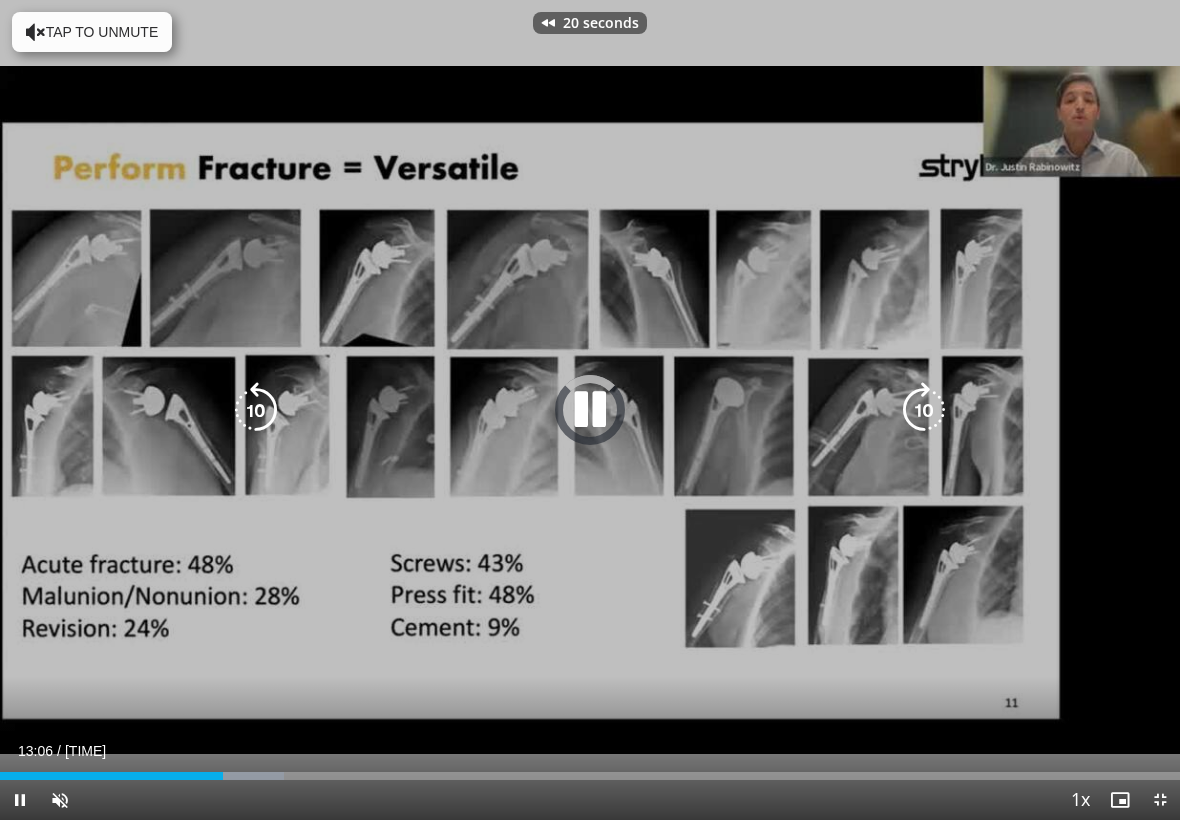 click at bounding box center (256, 410) 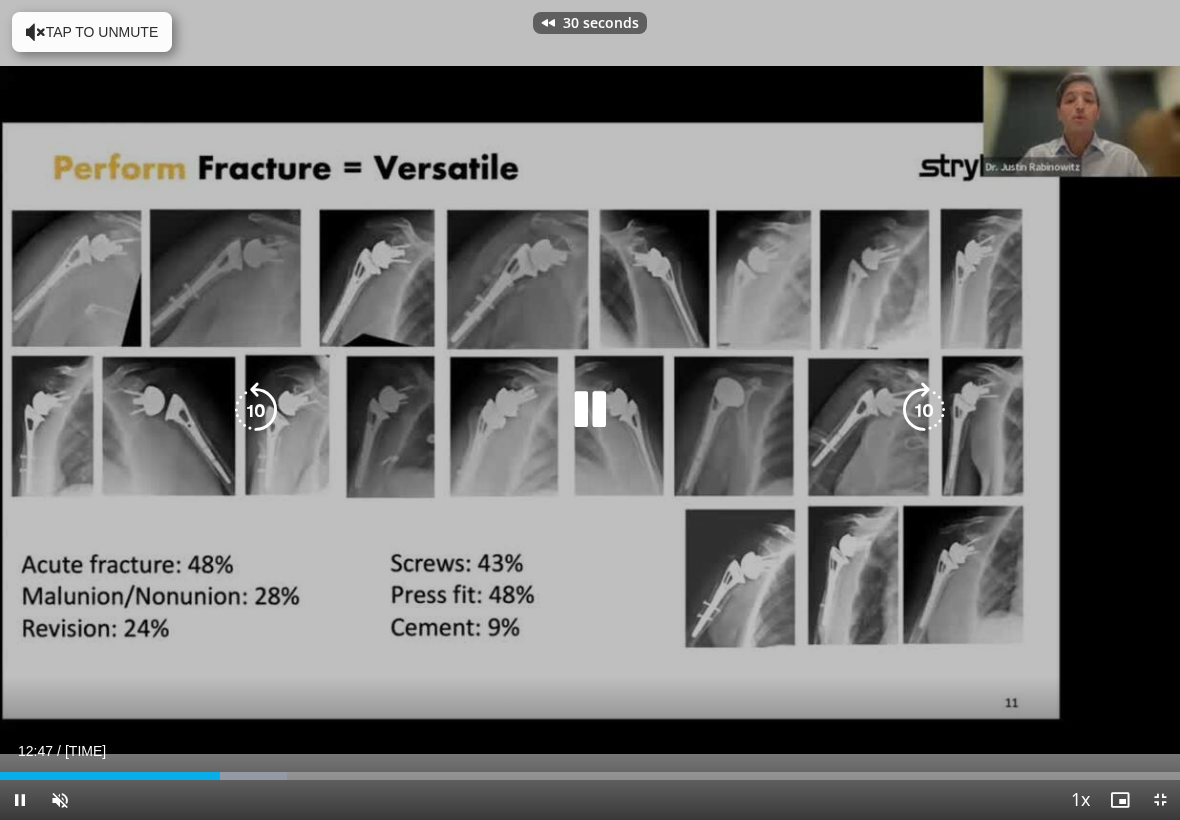 click at bounding box center [256, 410] 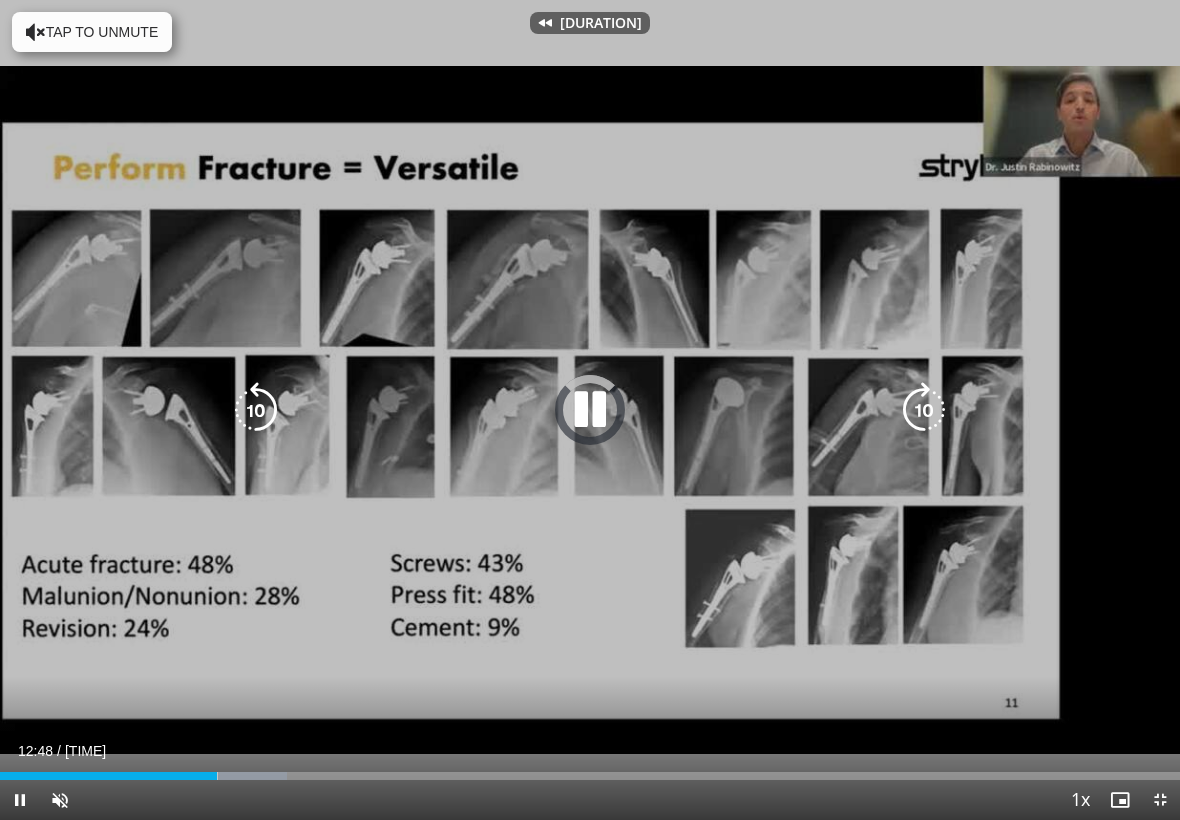 click at bounding box center (256, 410) 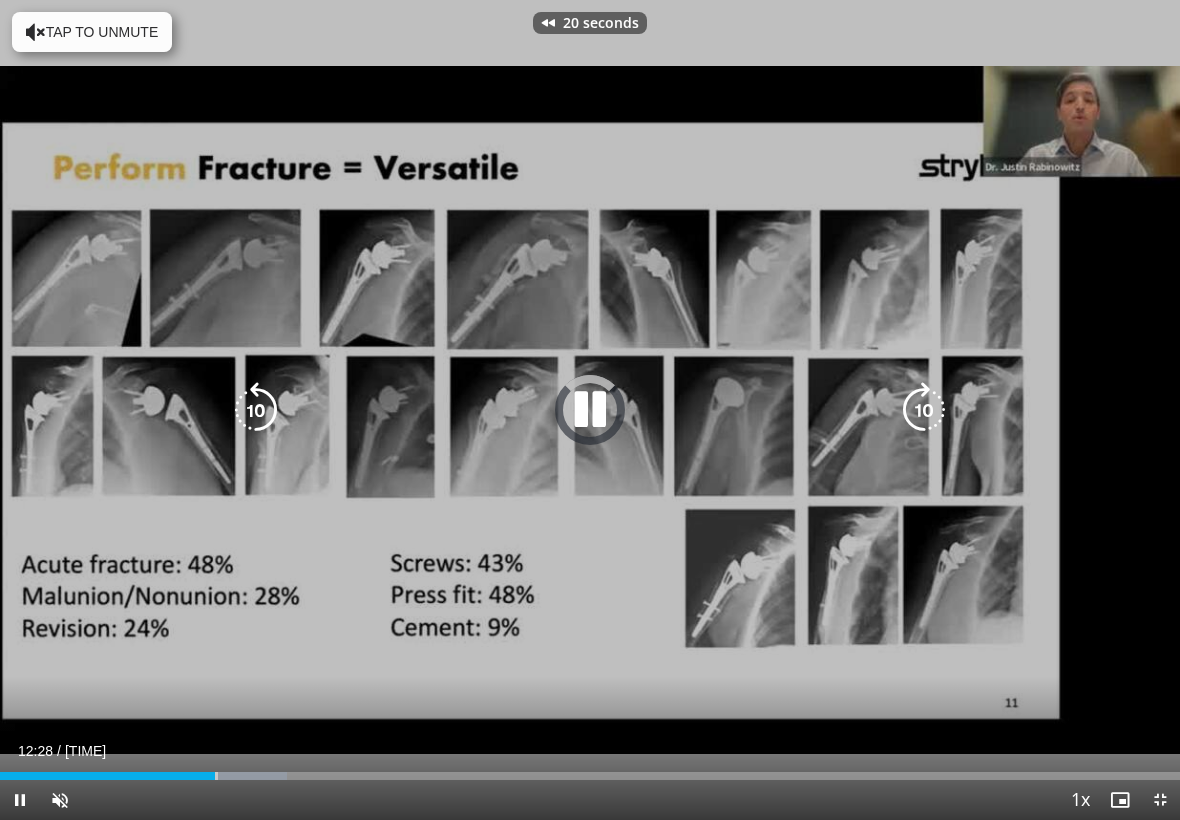 click at bounding box center (256, 410) 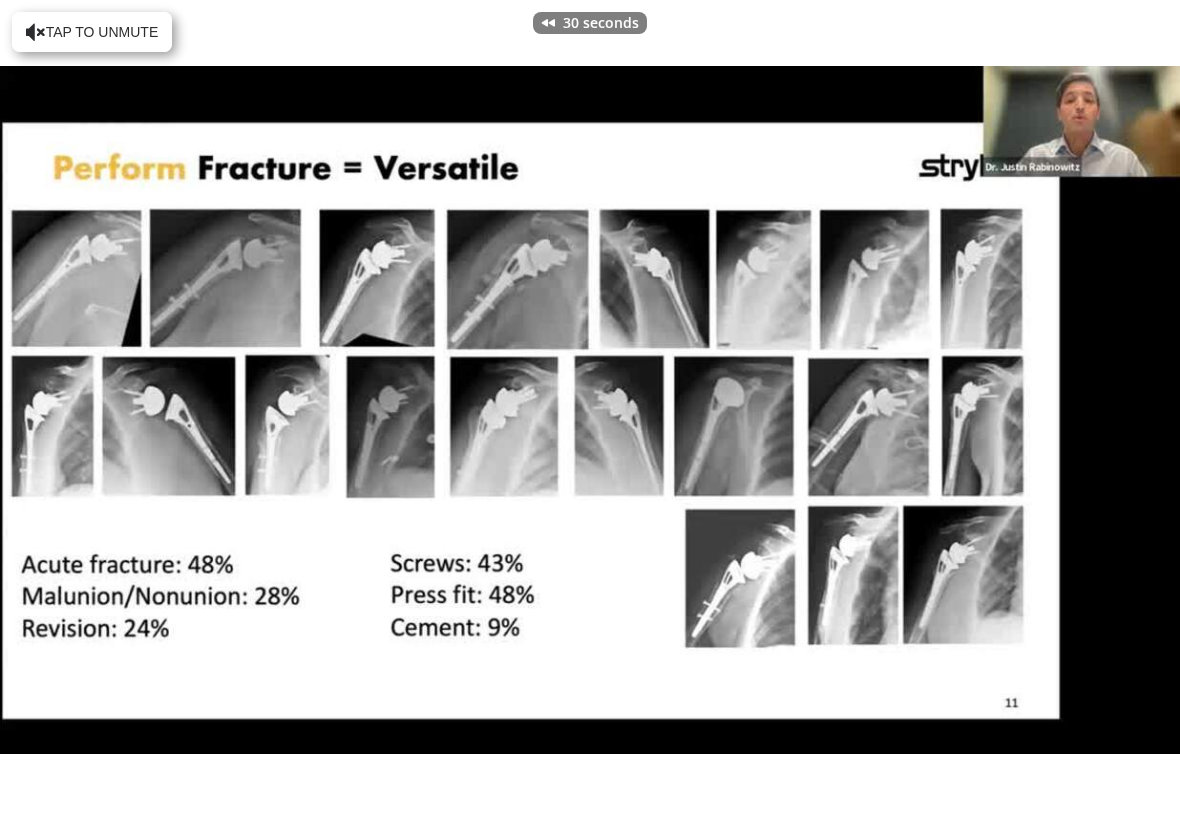 click on "[DURATION]
Tap to unmute" at bounding box center (590, 410) 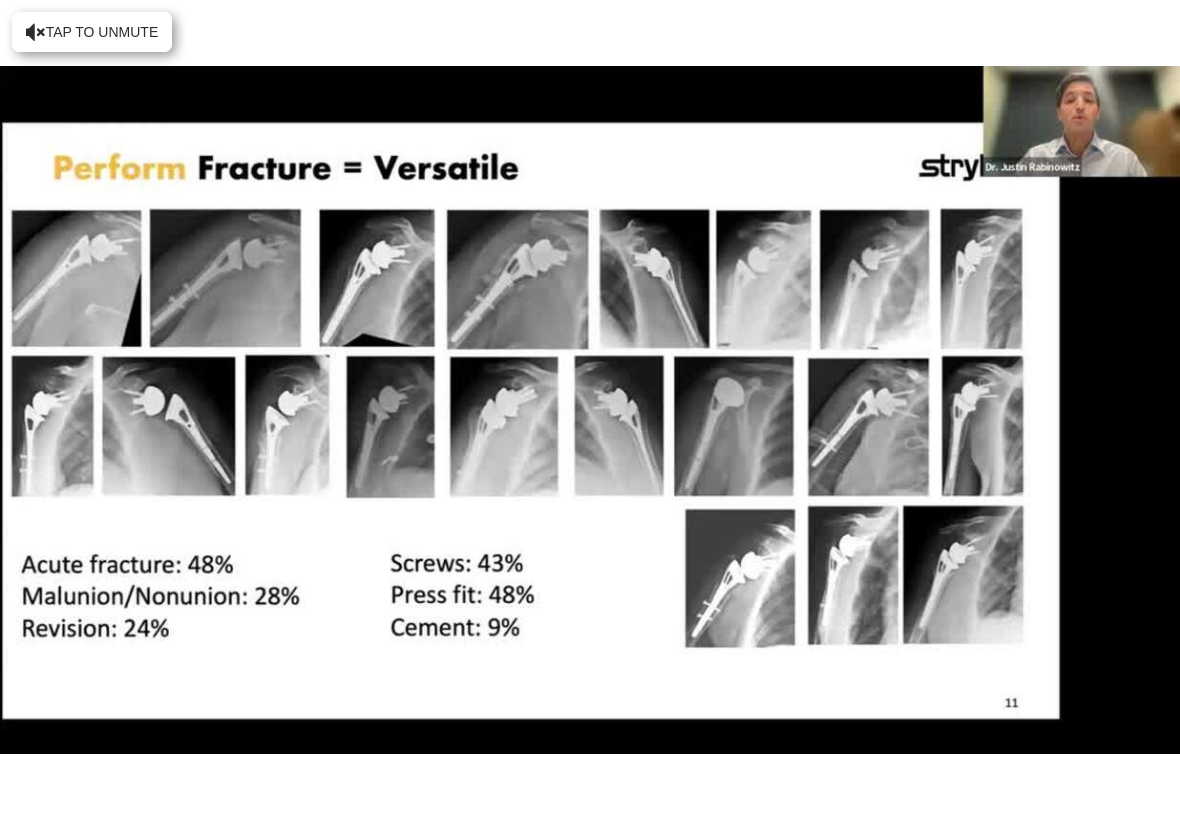 click on "[DURATION]
Tap to unmute" at bounding box center (590, 410) 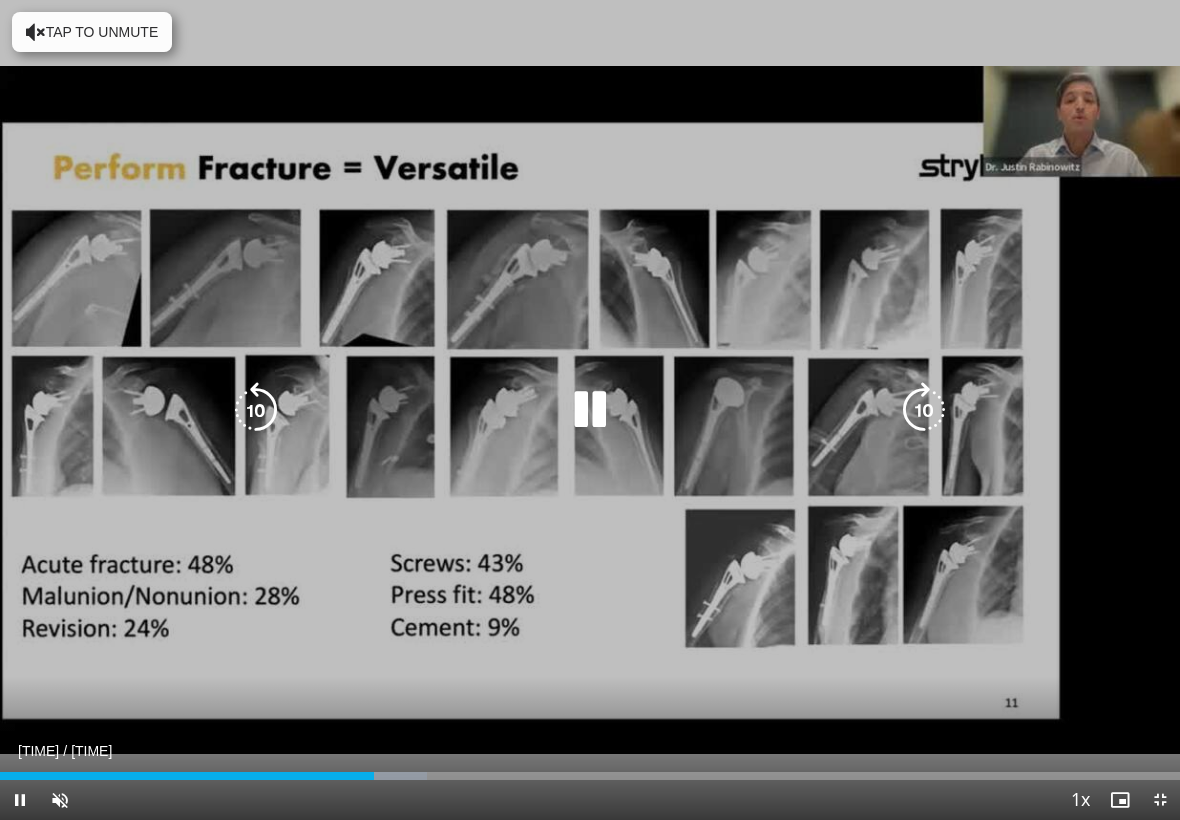 click on "[DURATION]
Tap to unmute" at bounding box center (590, 410) 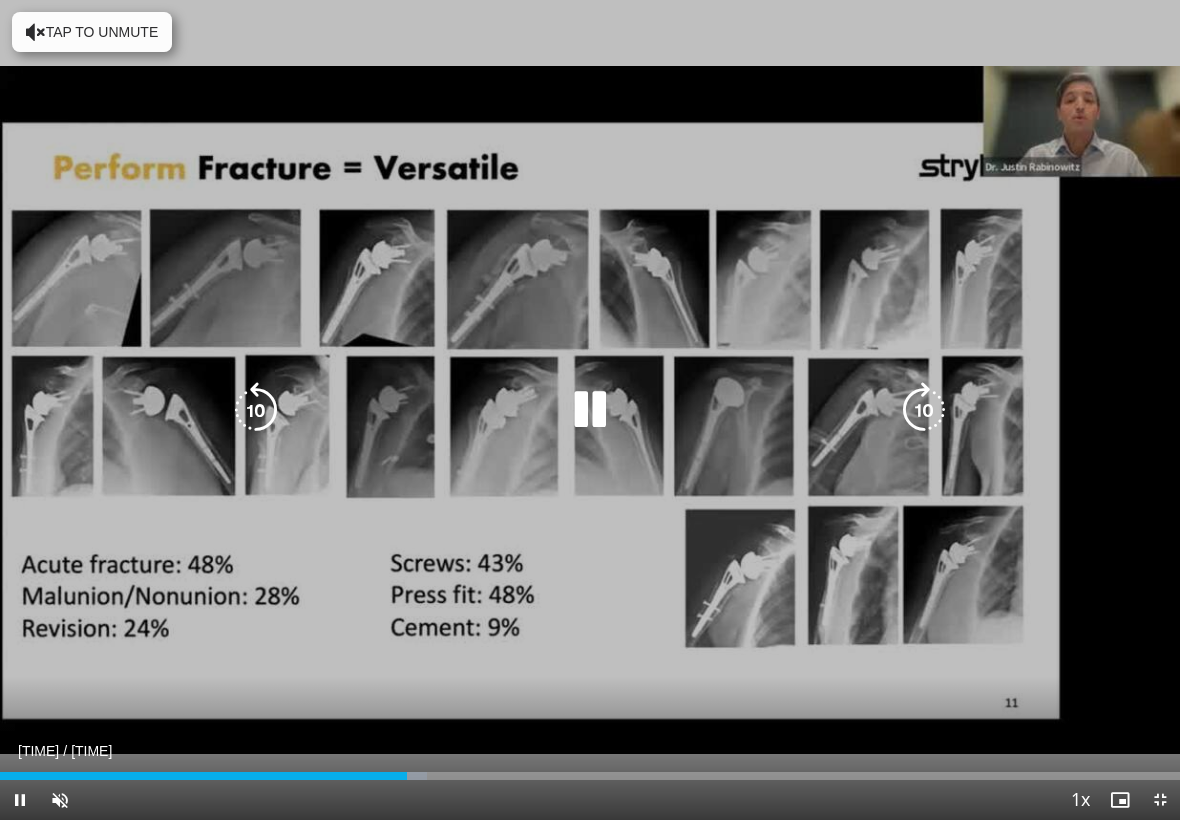 click at bounding box center [924, 410] 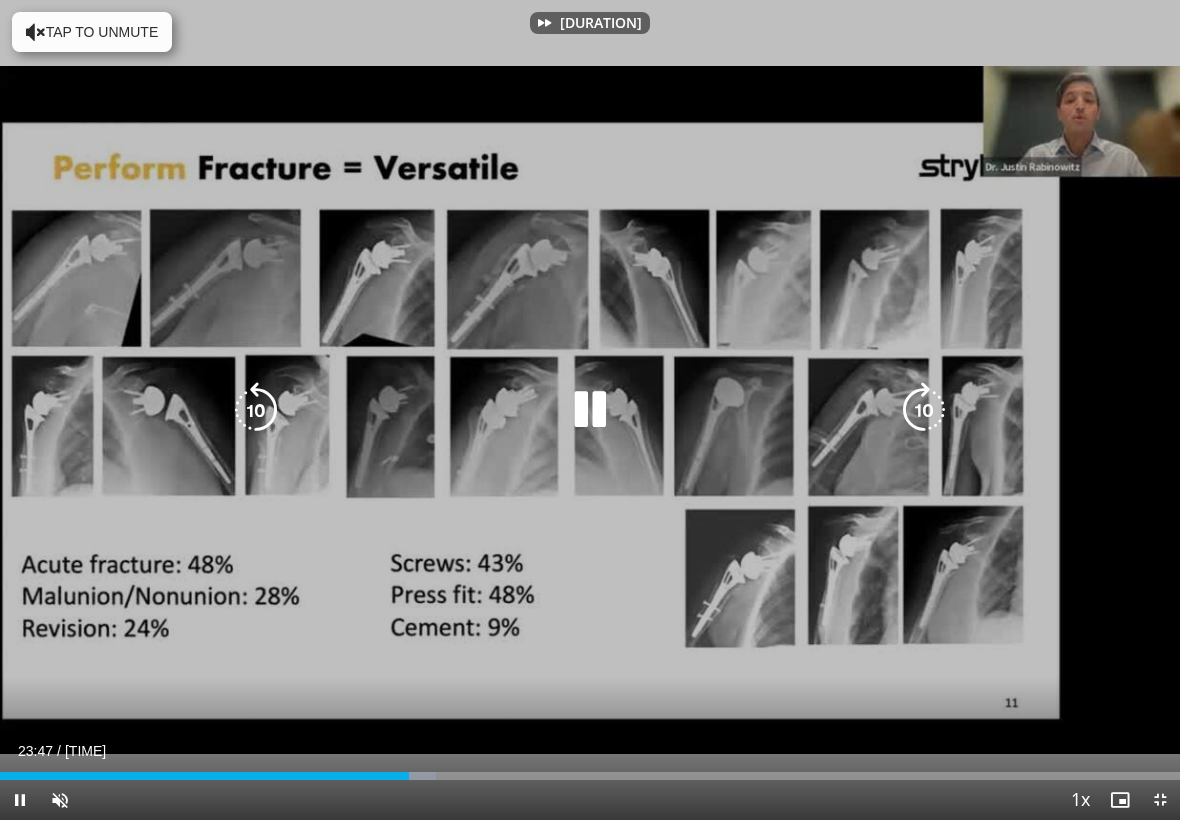 click at bounding box center [924, 410] 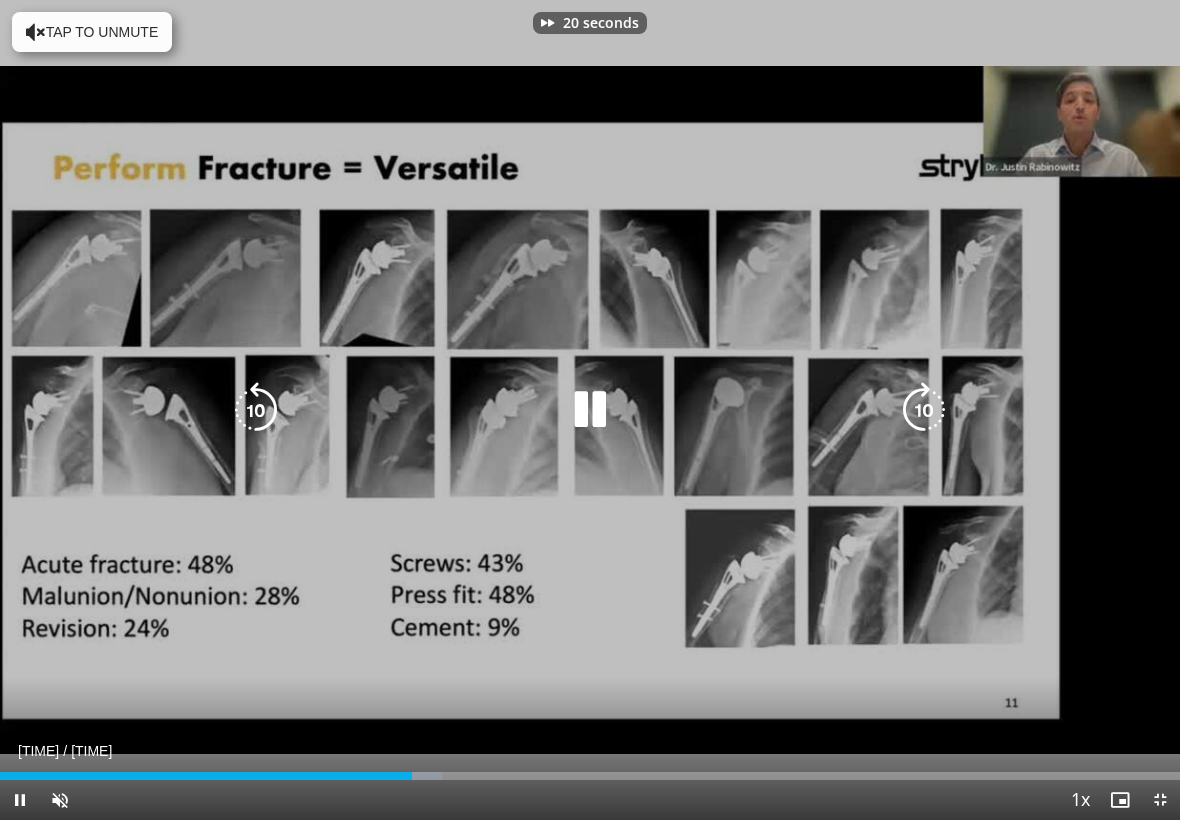 click at bounding box center (924, 410) 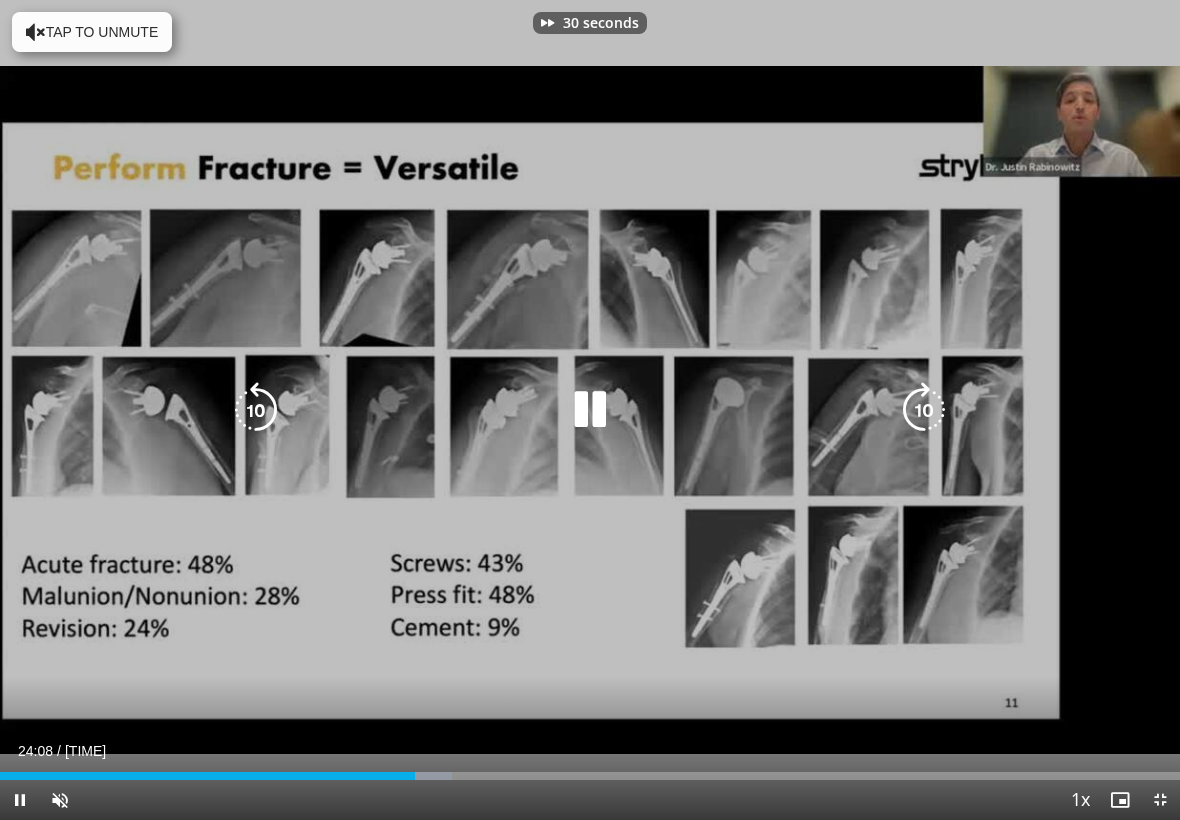 click at bounding box center (924, 410) 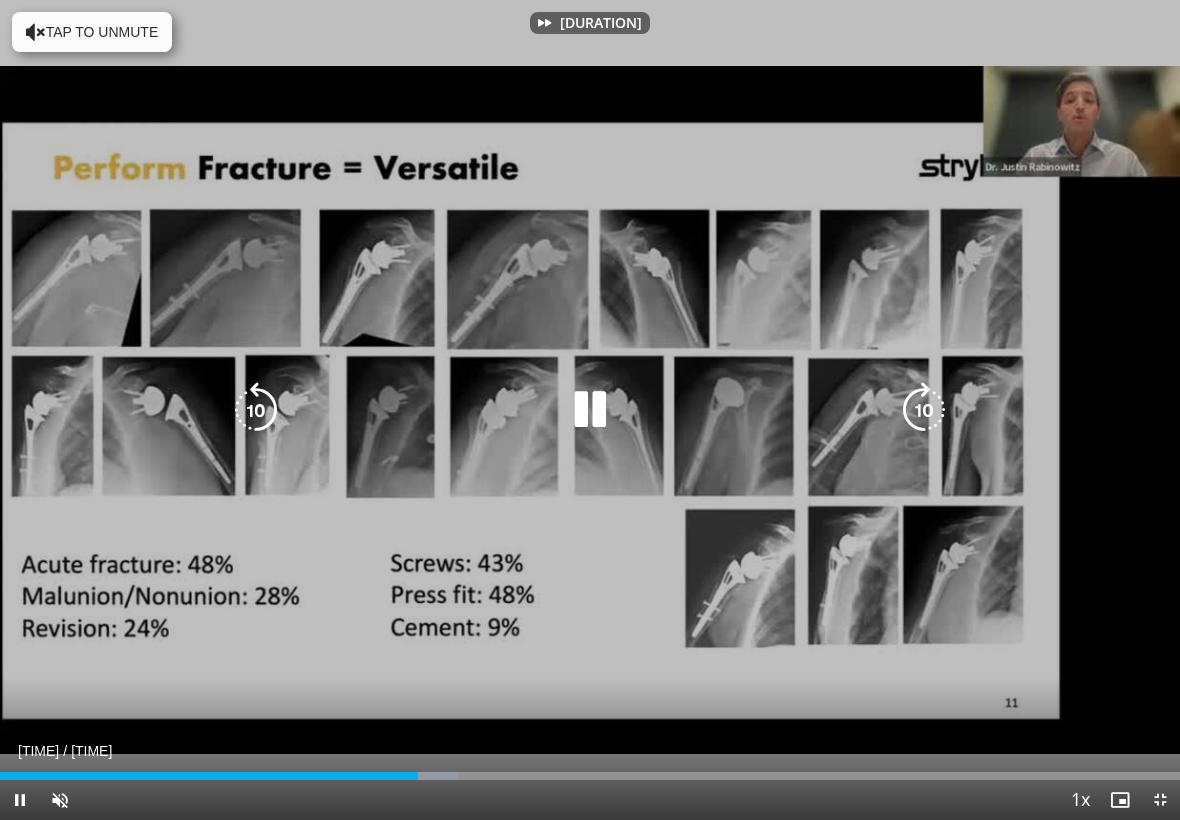 click at bounding box center [924, 410] 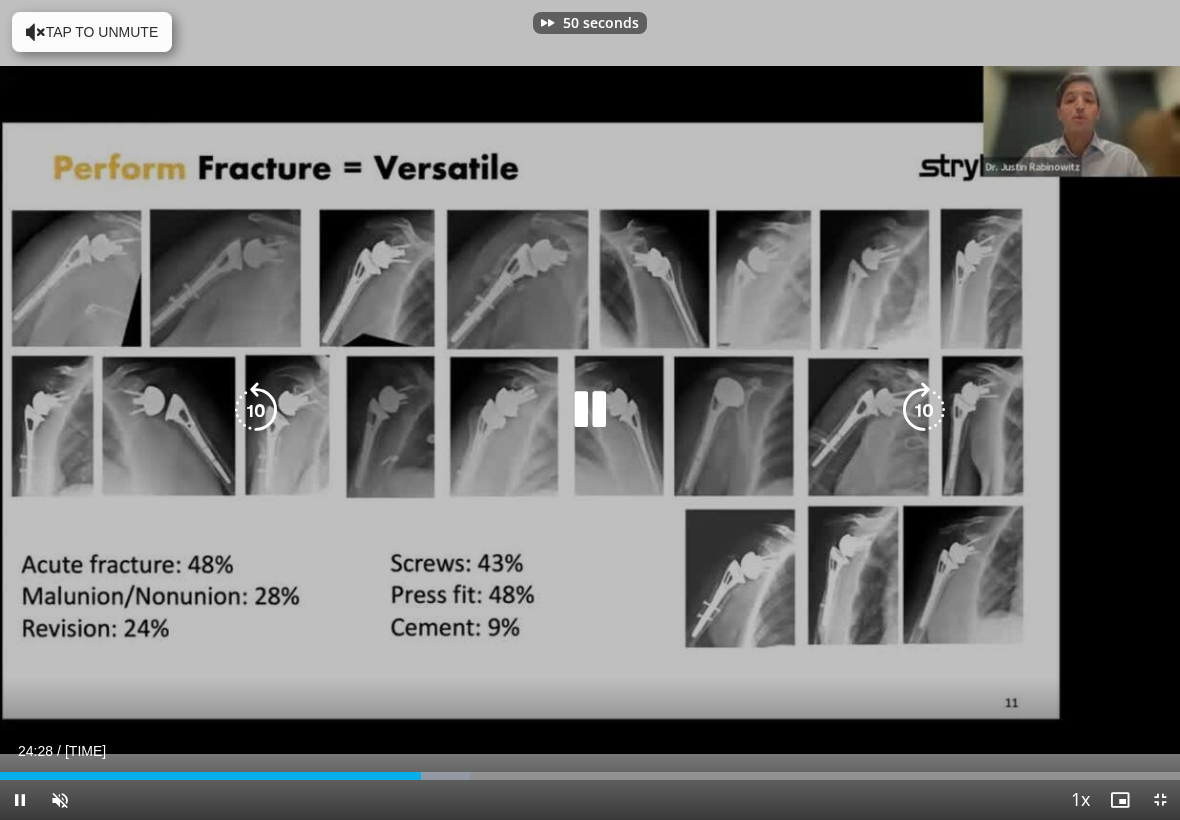 click at bounding box center (924, 410) 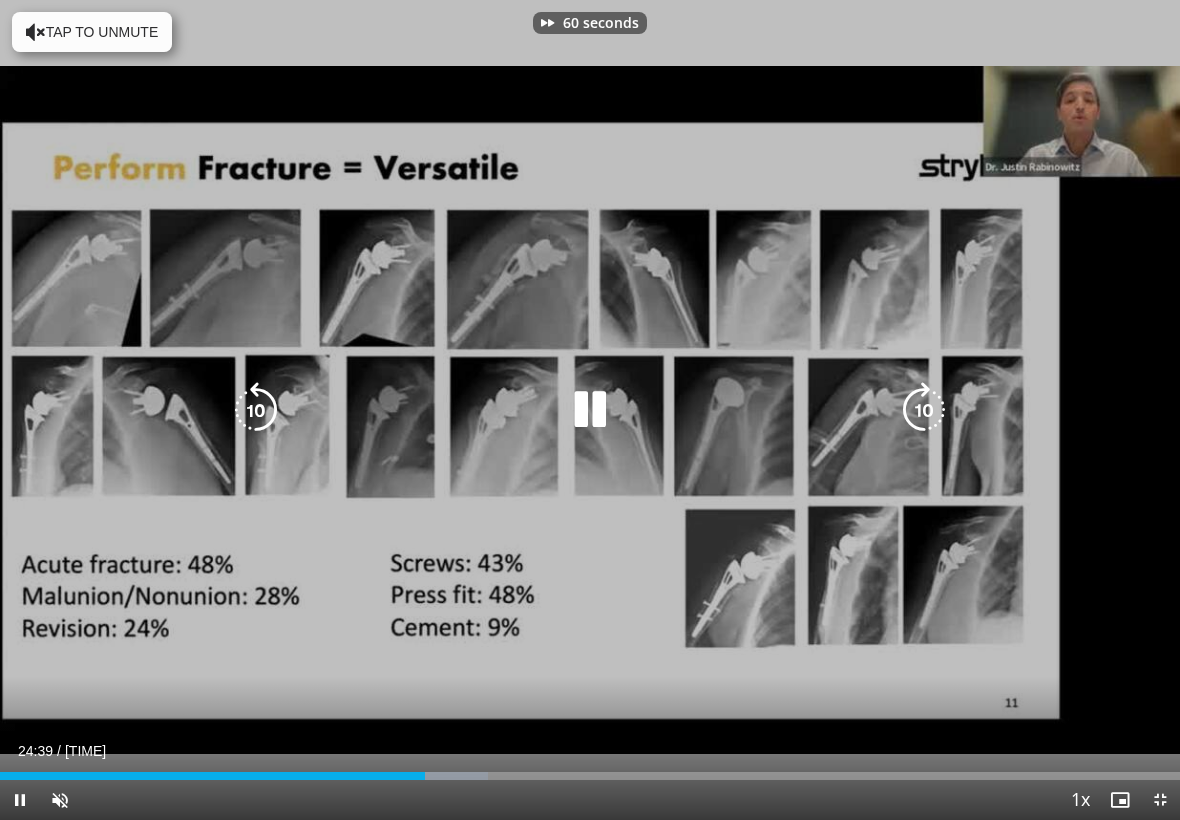 click at bounding box center (924, 410) 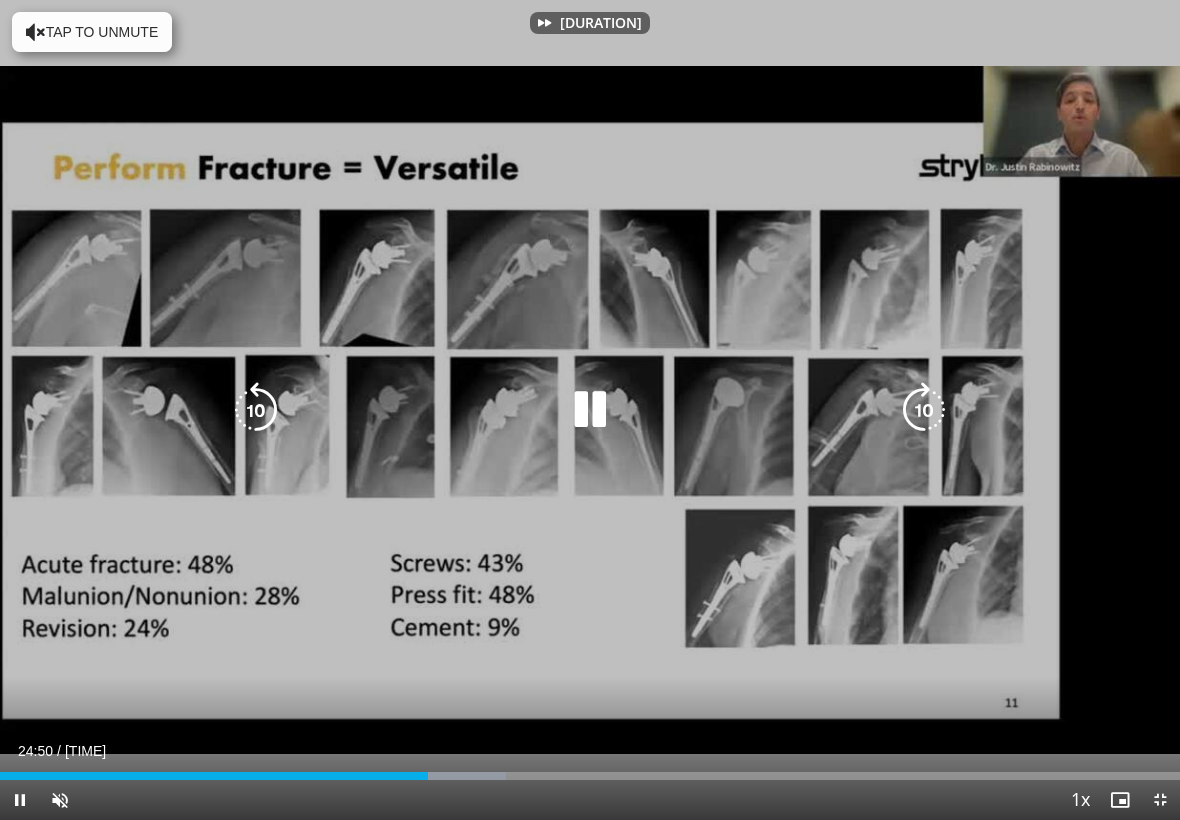 click at bounding box center [924, 410] 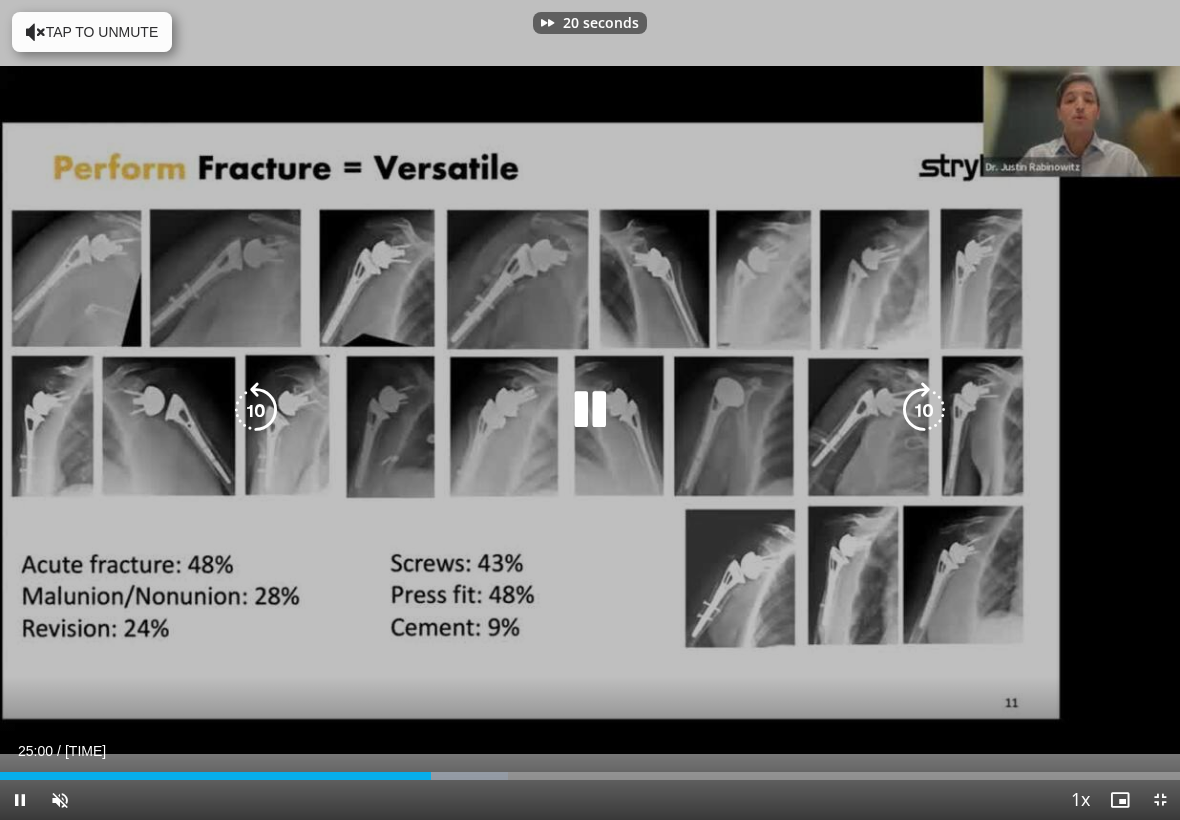 click at bounding box center [924, 410] 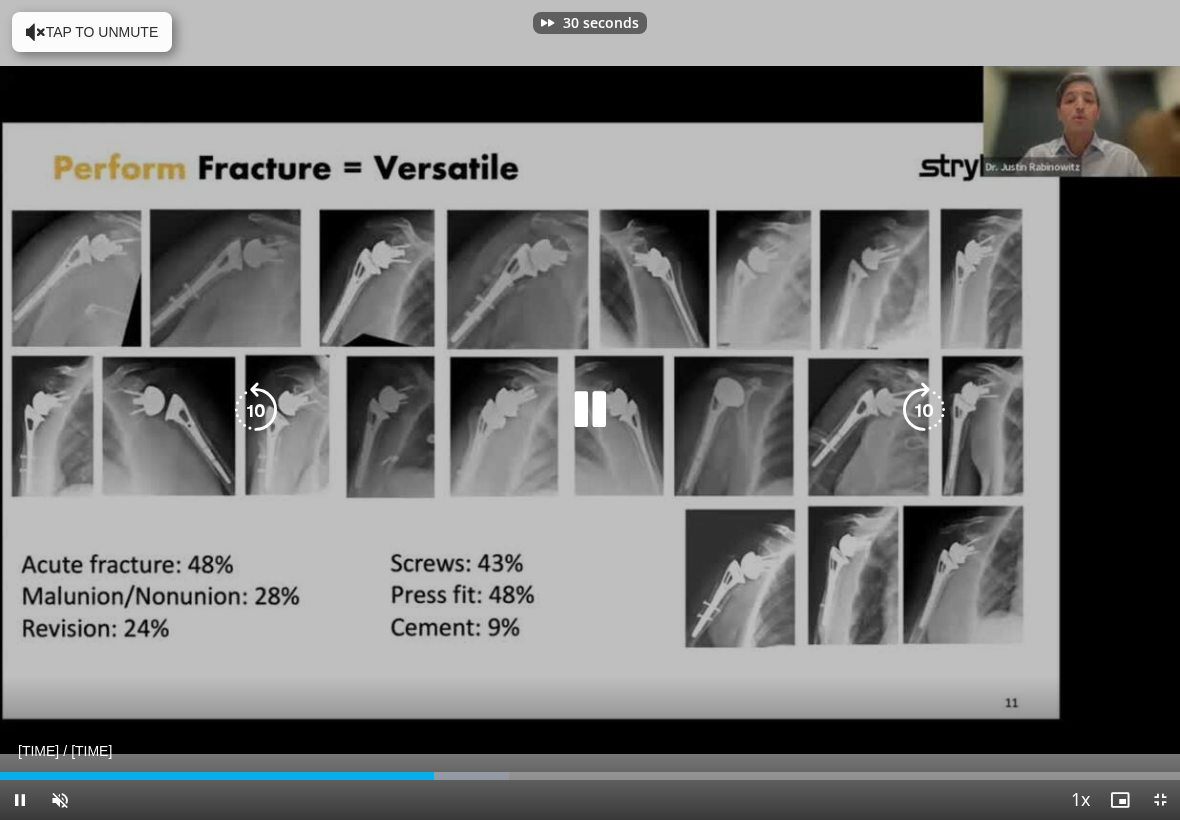 click at bounding box center (924, 410) 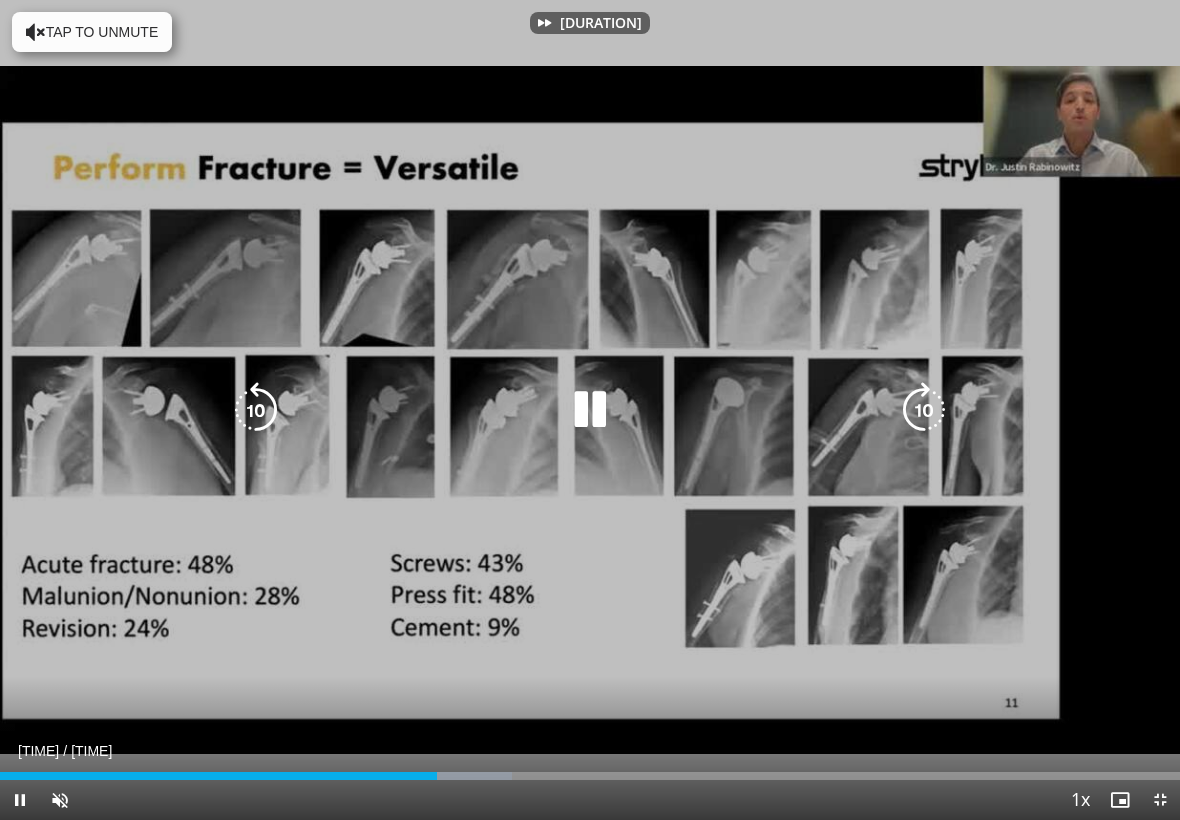 click at bounding box center [924, 410] 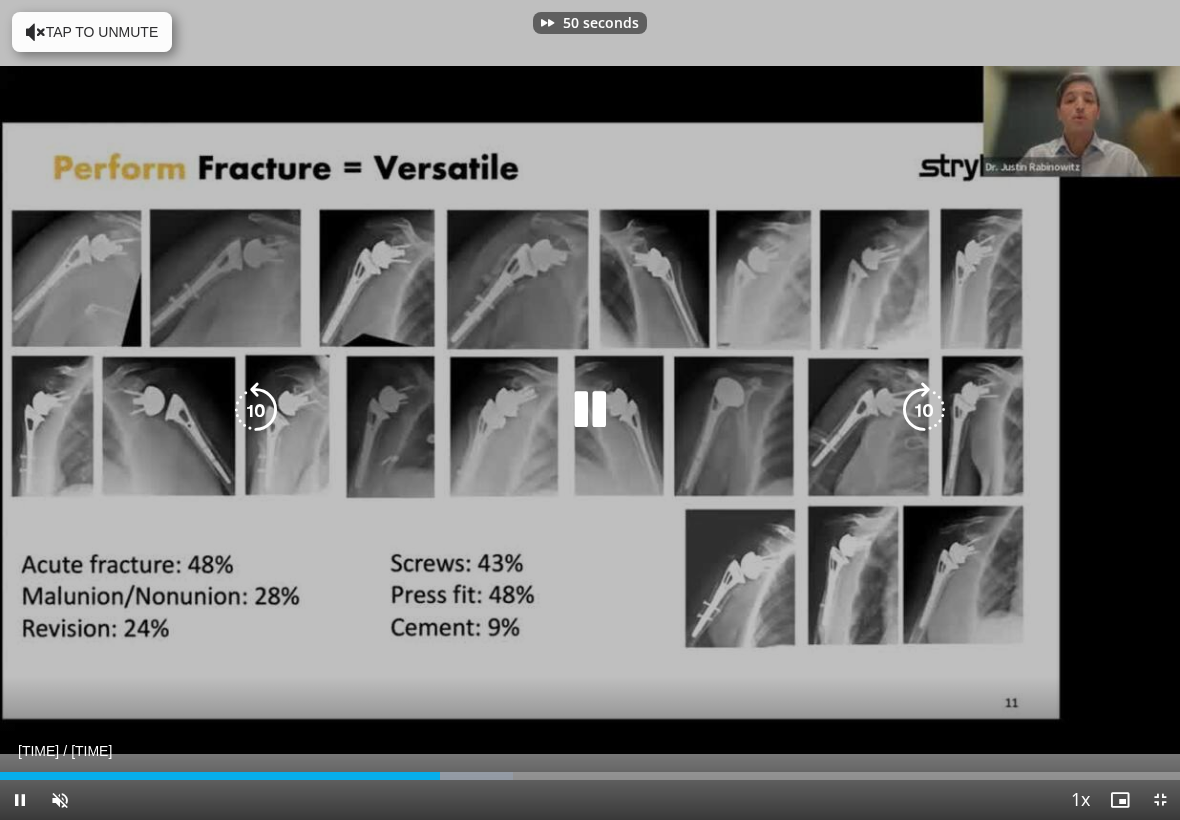 click at bounding box center (924, 410) 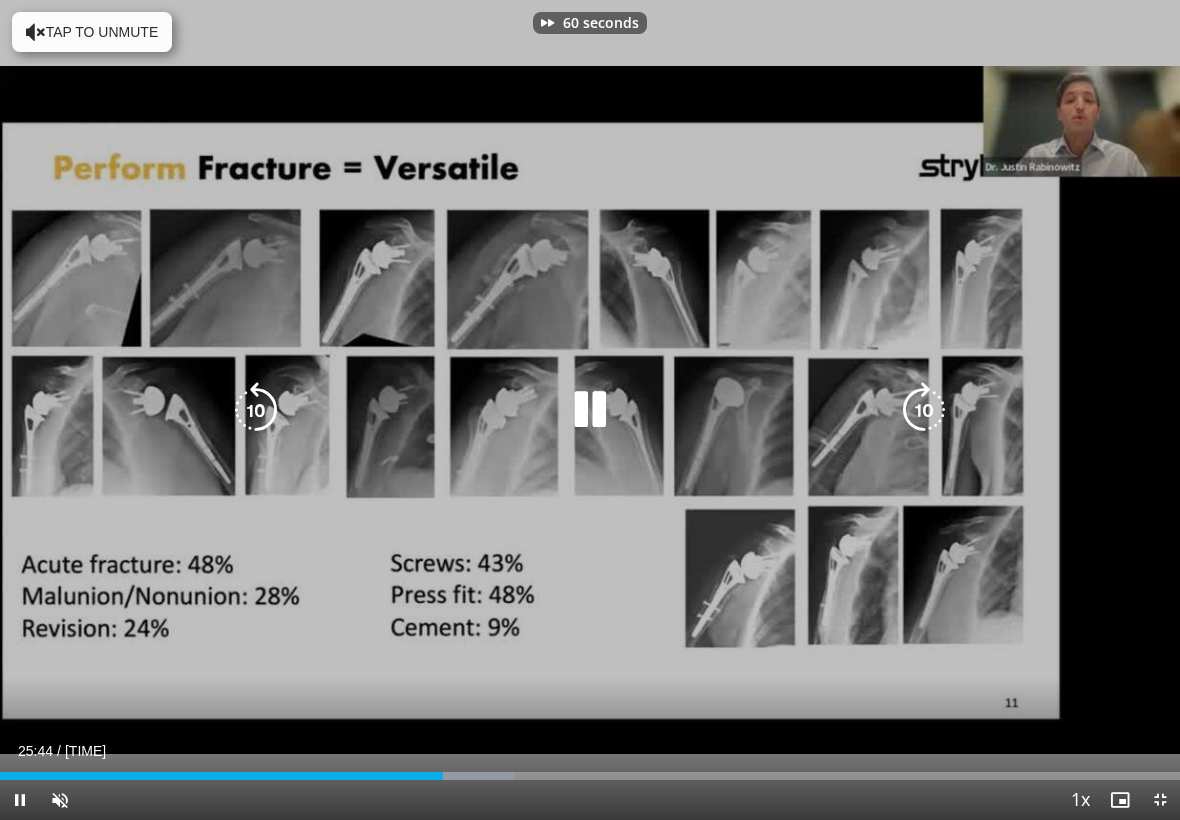 click on "60 seconds
Tap to unmute" at bounding box center [590, 410] 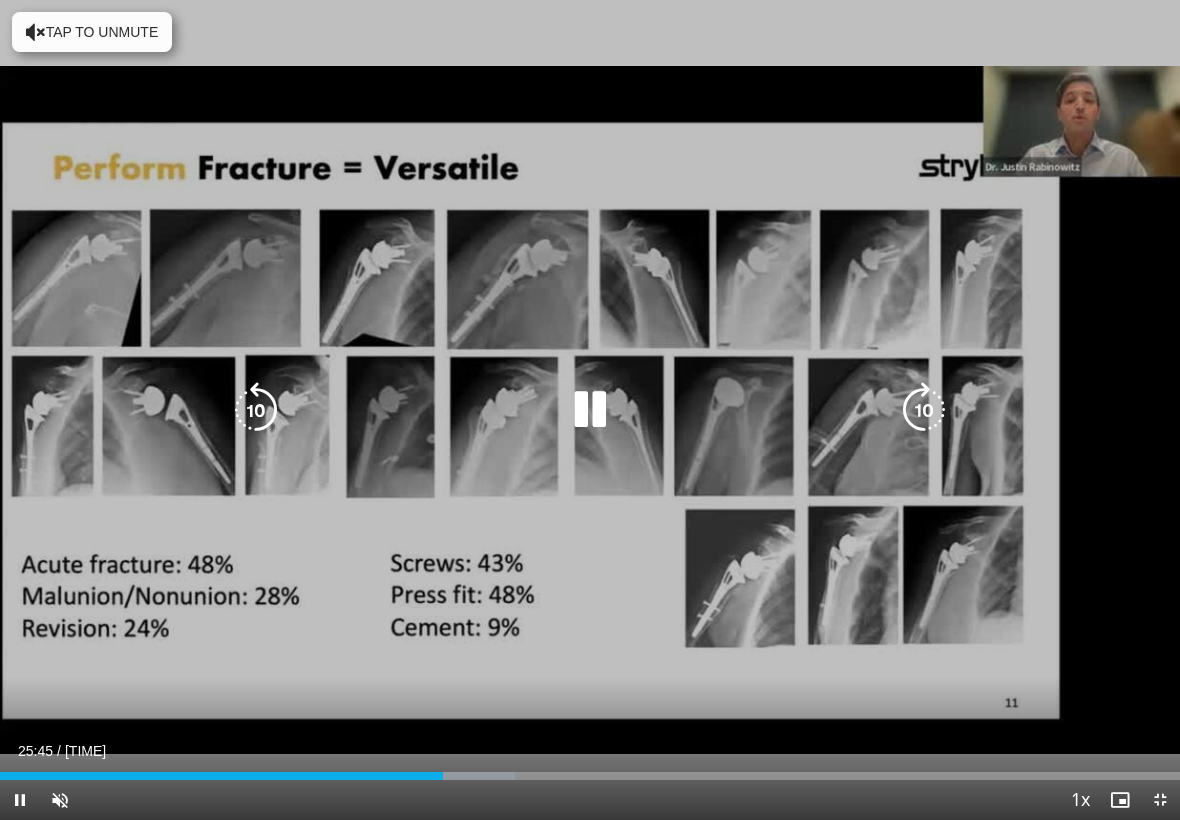 click at bounding box center (924, 410) 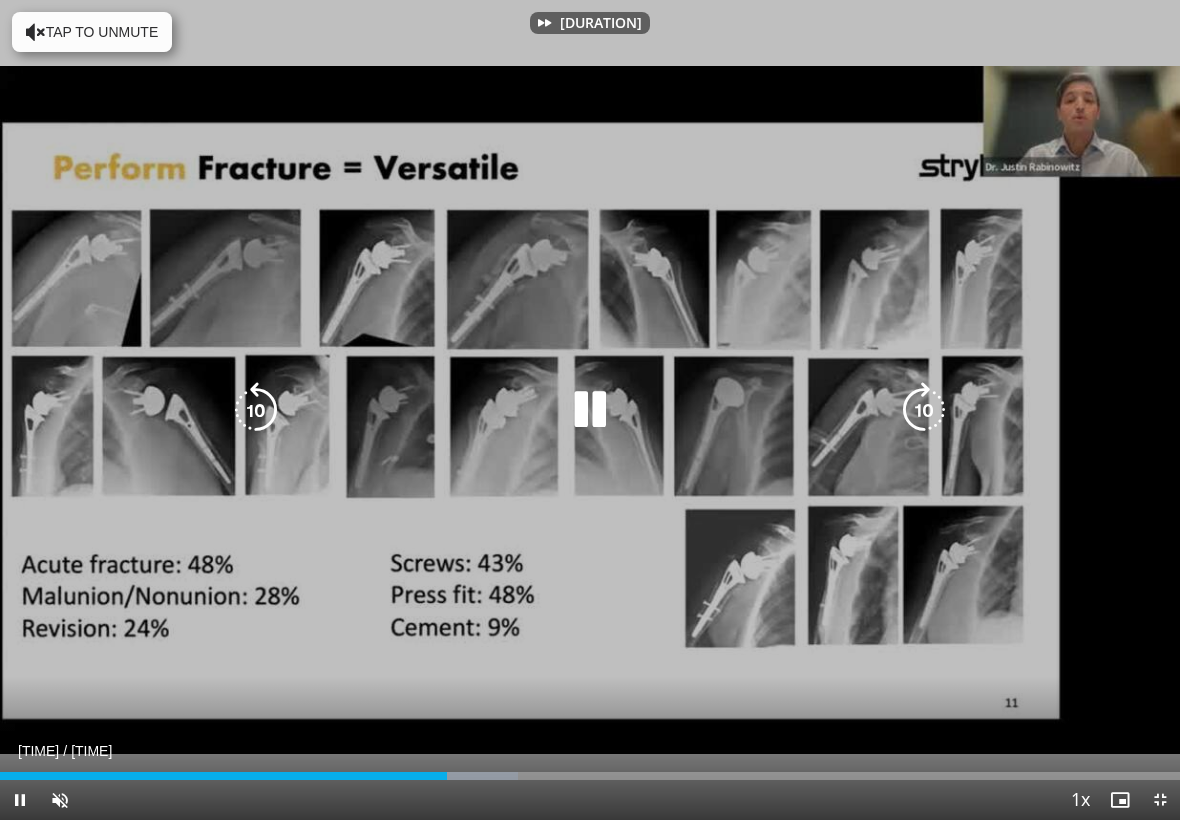 click at bounding box center (924, 410) 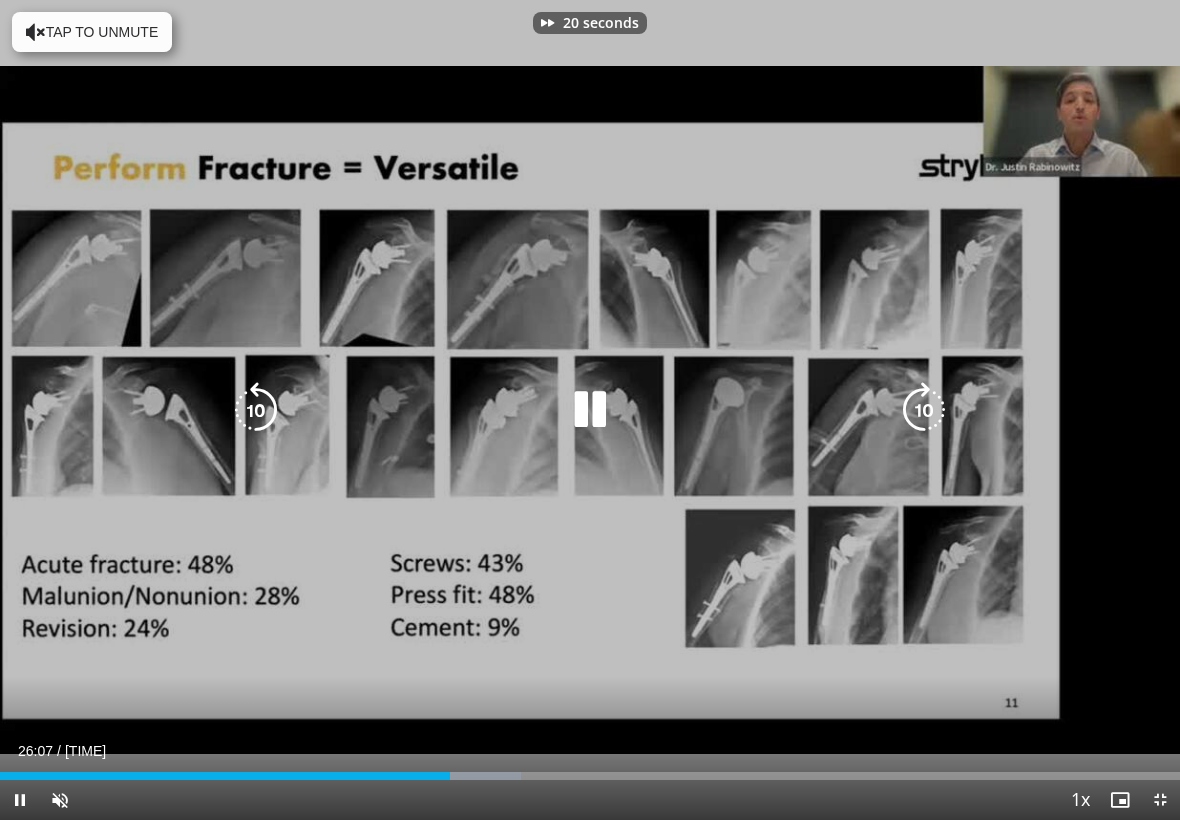 click at bounding box center [924, 410] 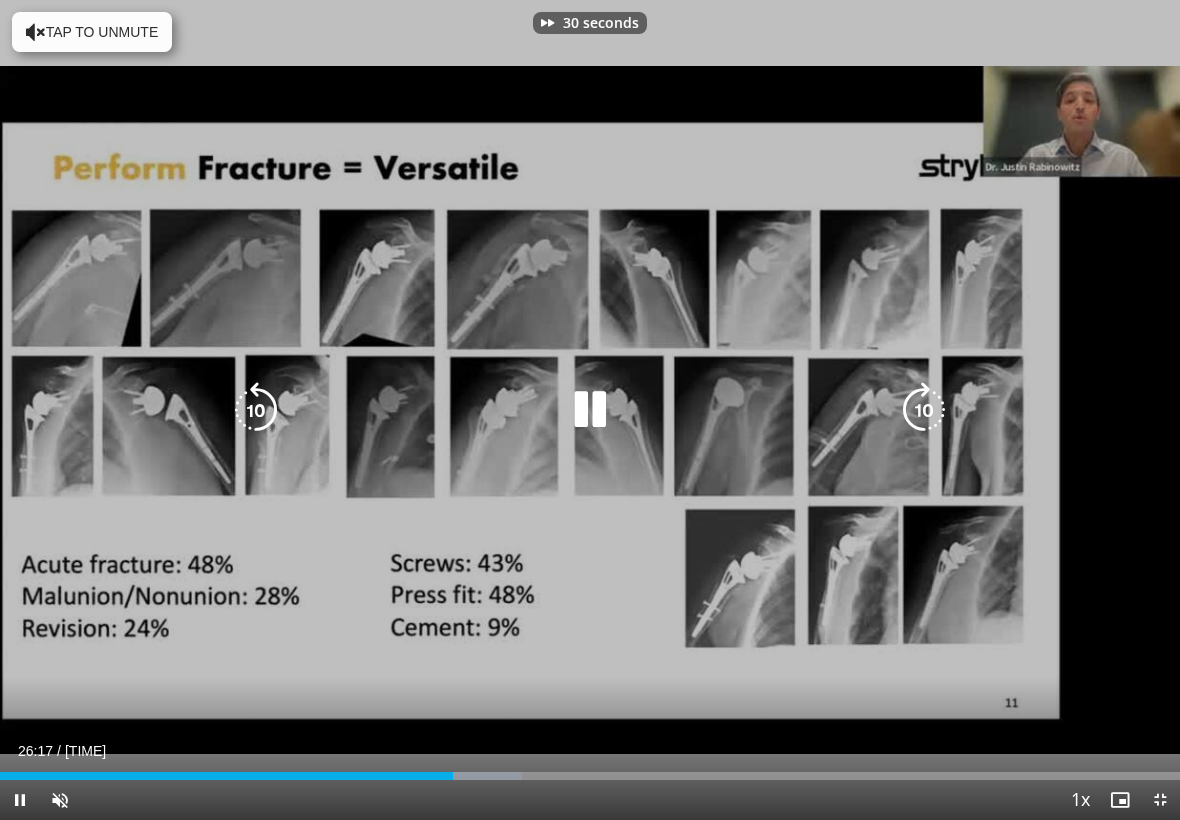 click at bounding box center [924, 410] 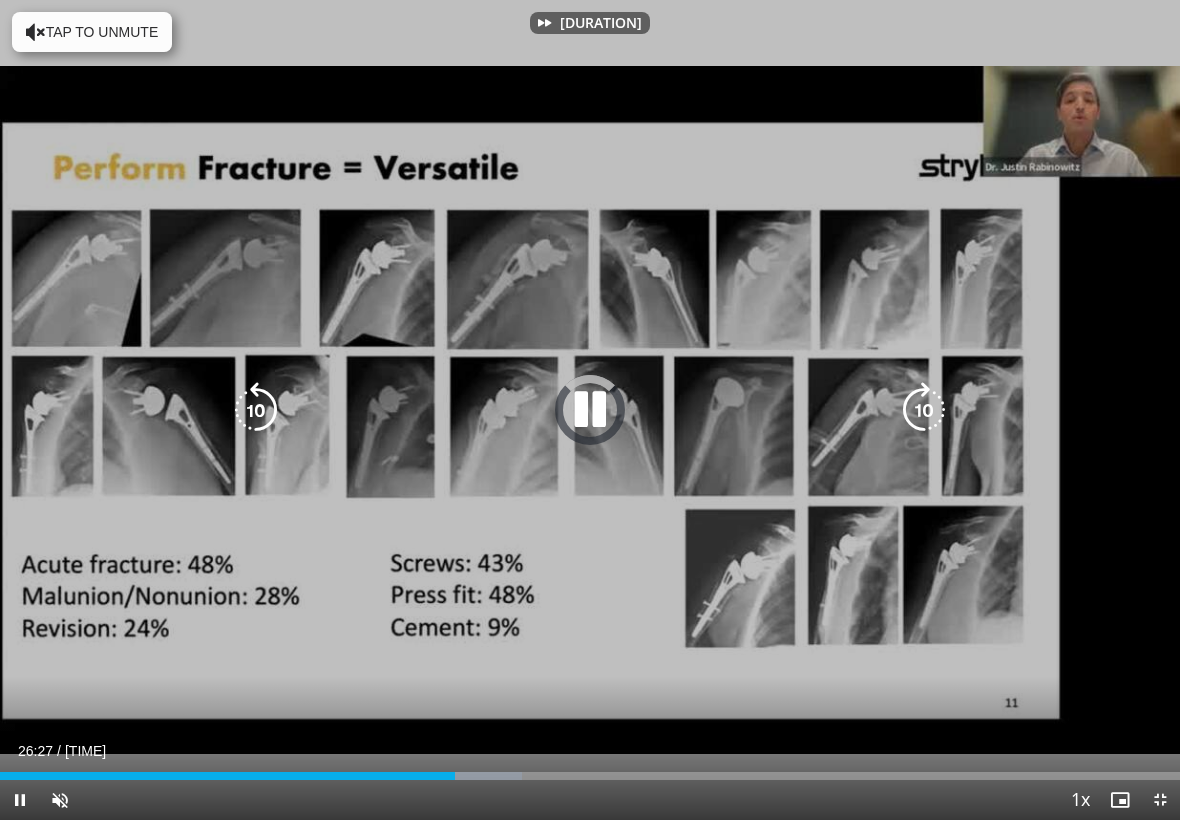 click at bounding box center [924, 410] 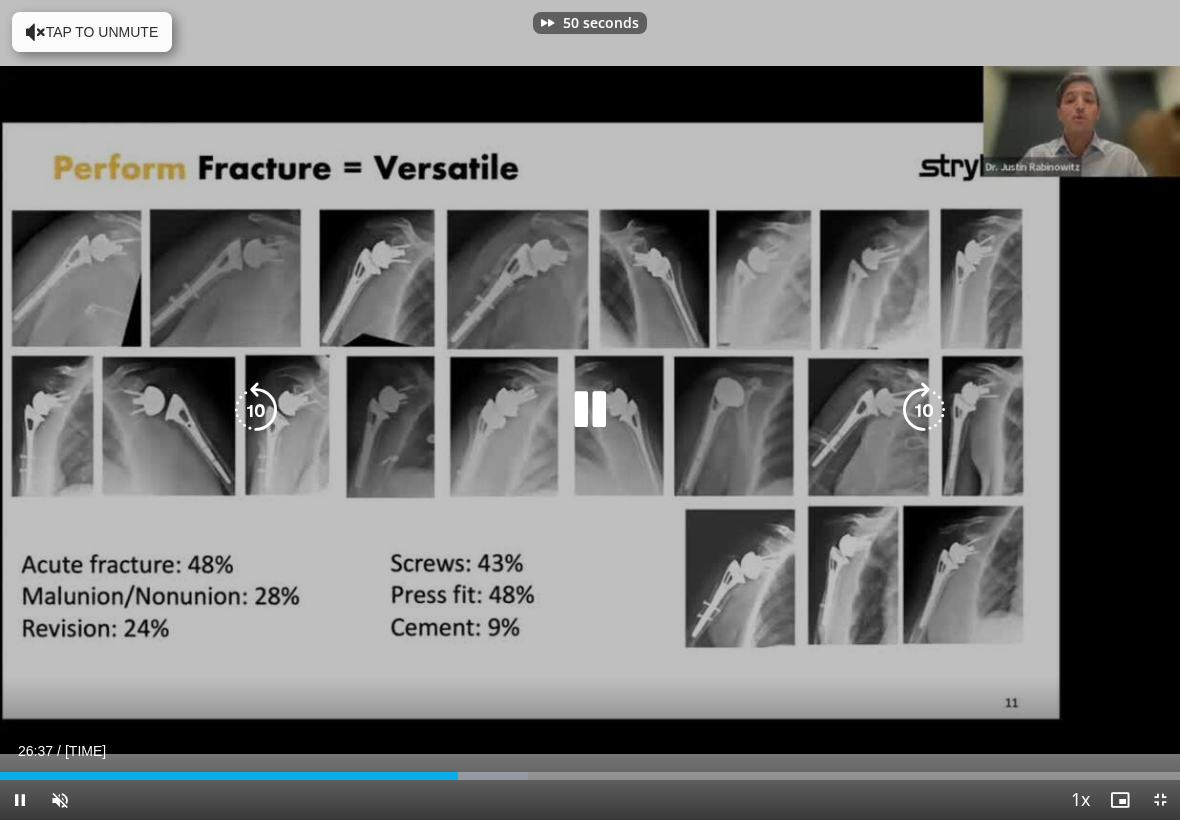 click at bounding box center (924, 410) 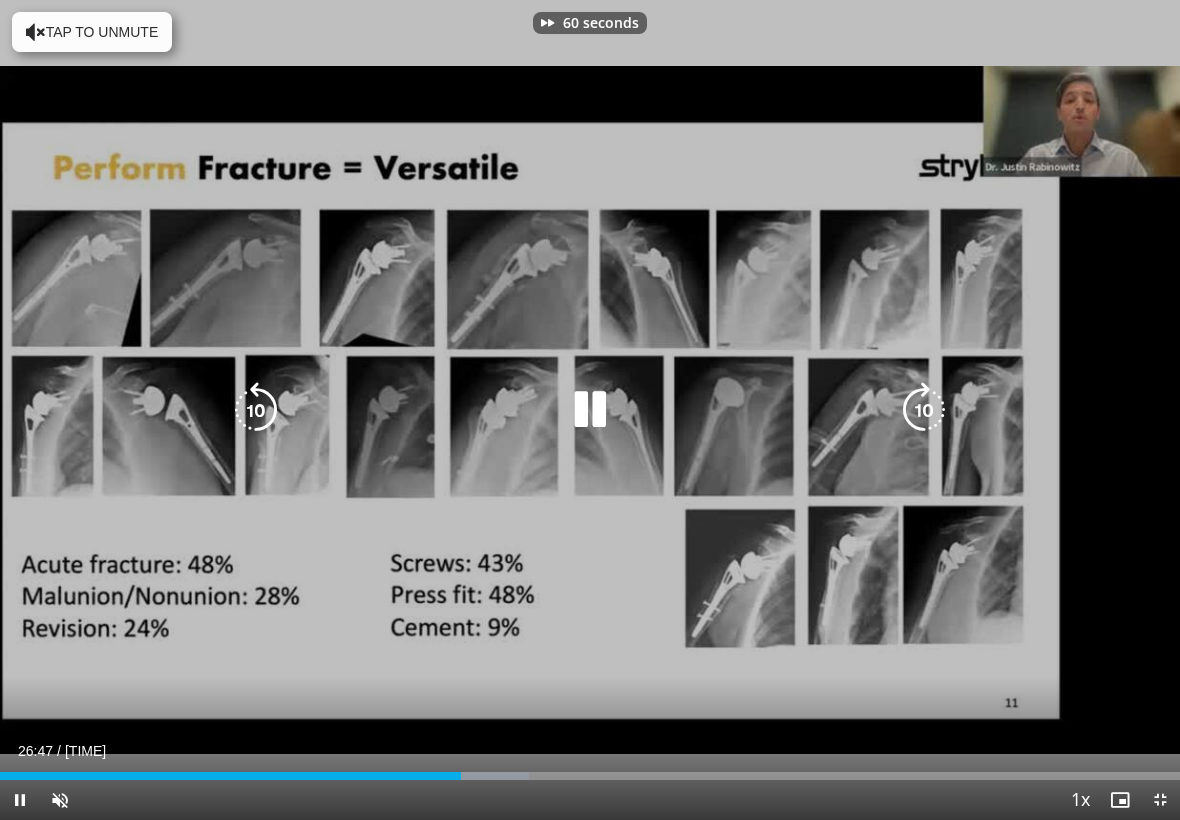 click at bounding box center [924, 410] 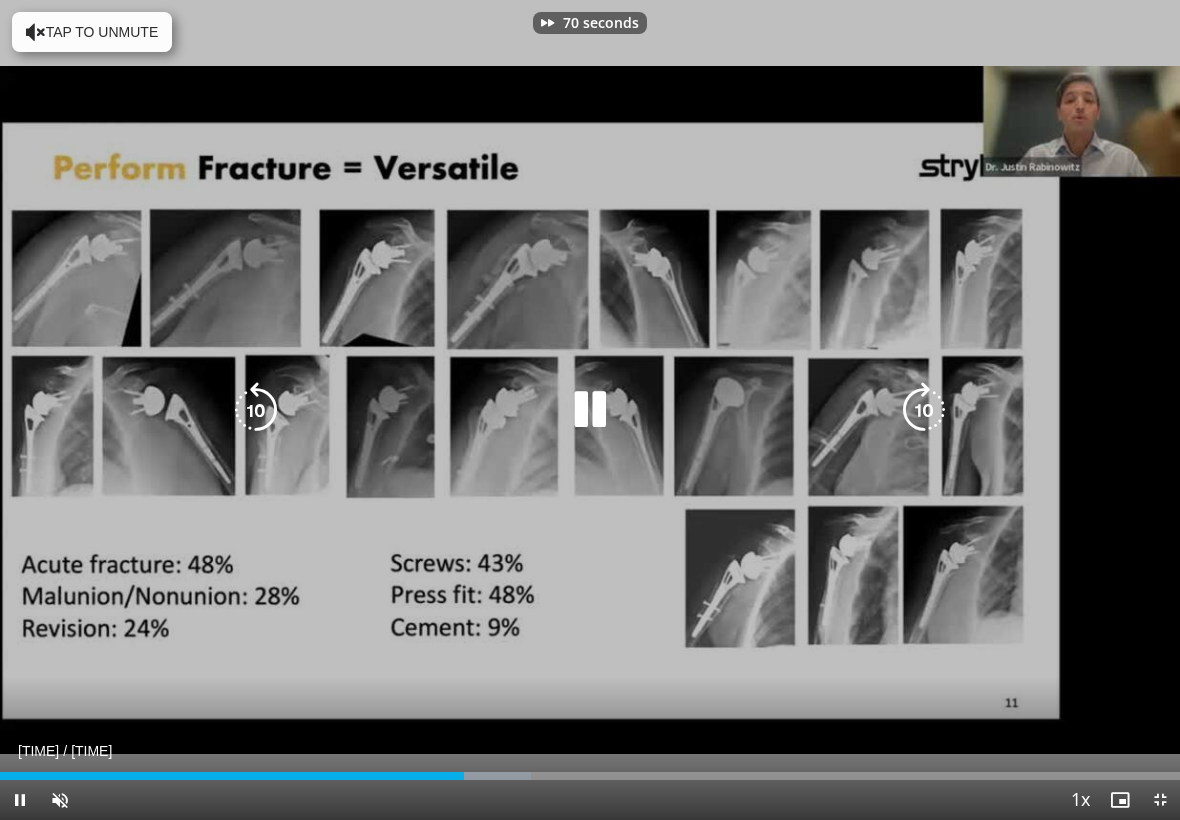 click at bounding box center (924, 410) 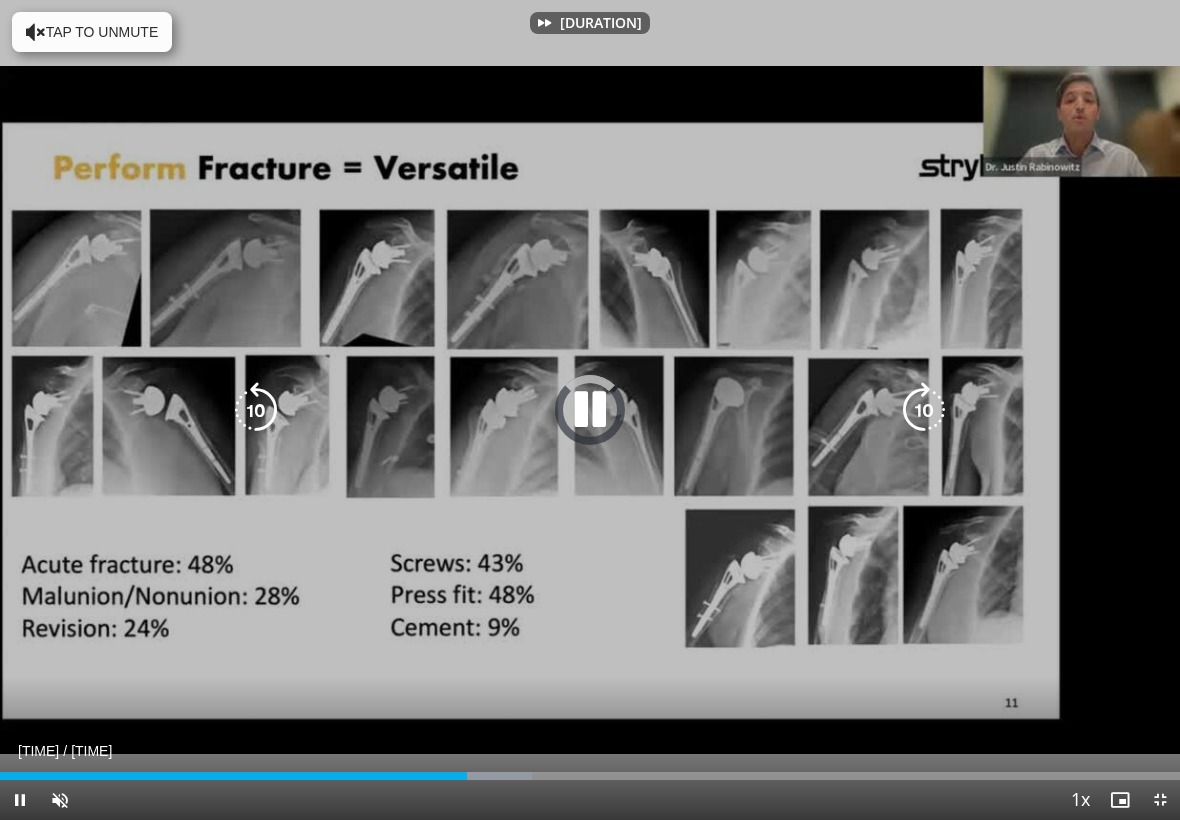 click at bounding box center (924, 410) 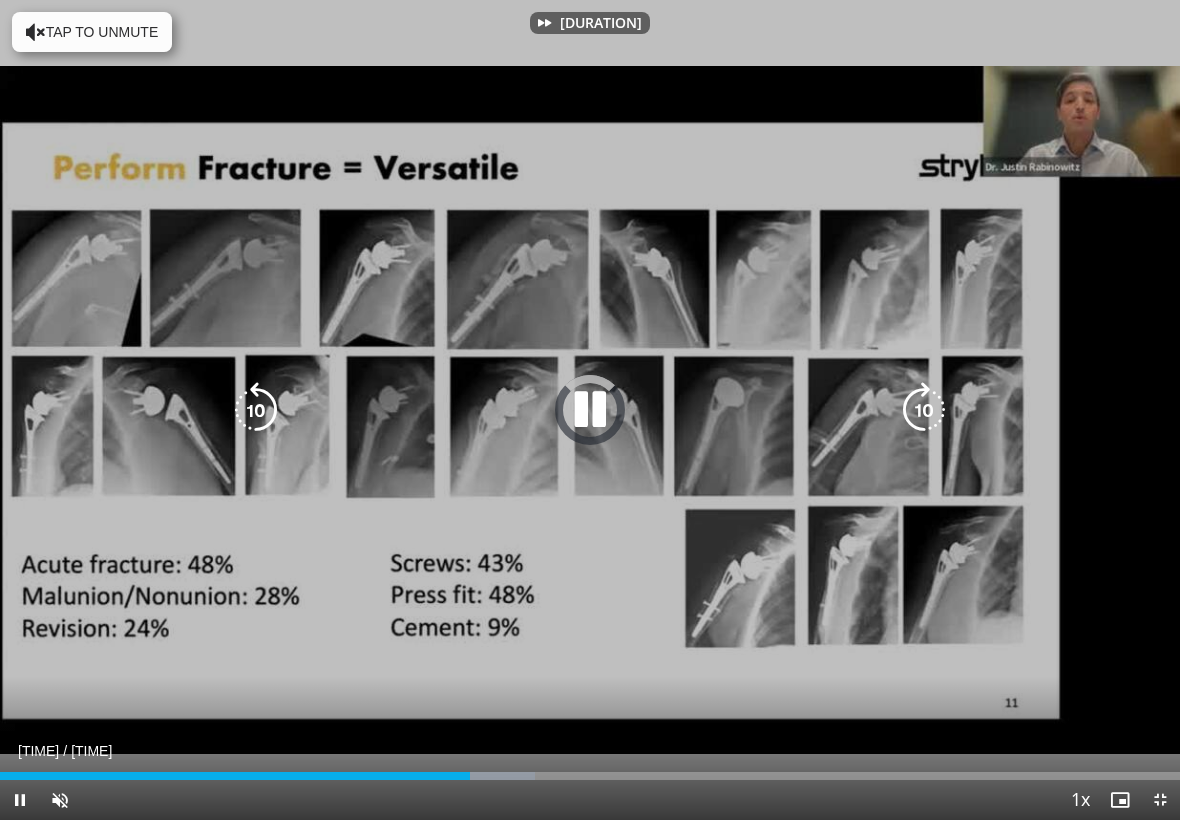 click at bounding box center [924, 410] 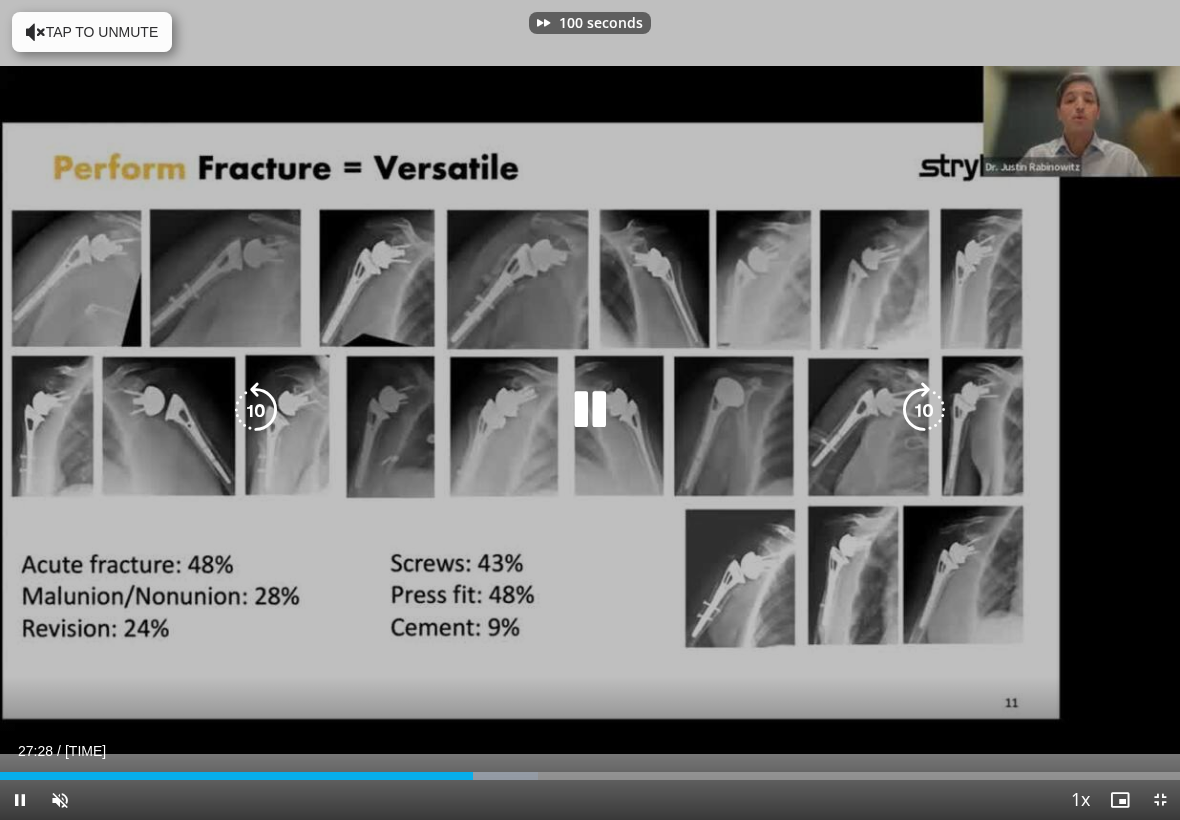 click at bounding box center [924, 410] 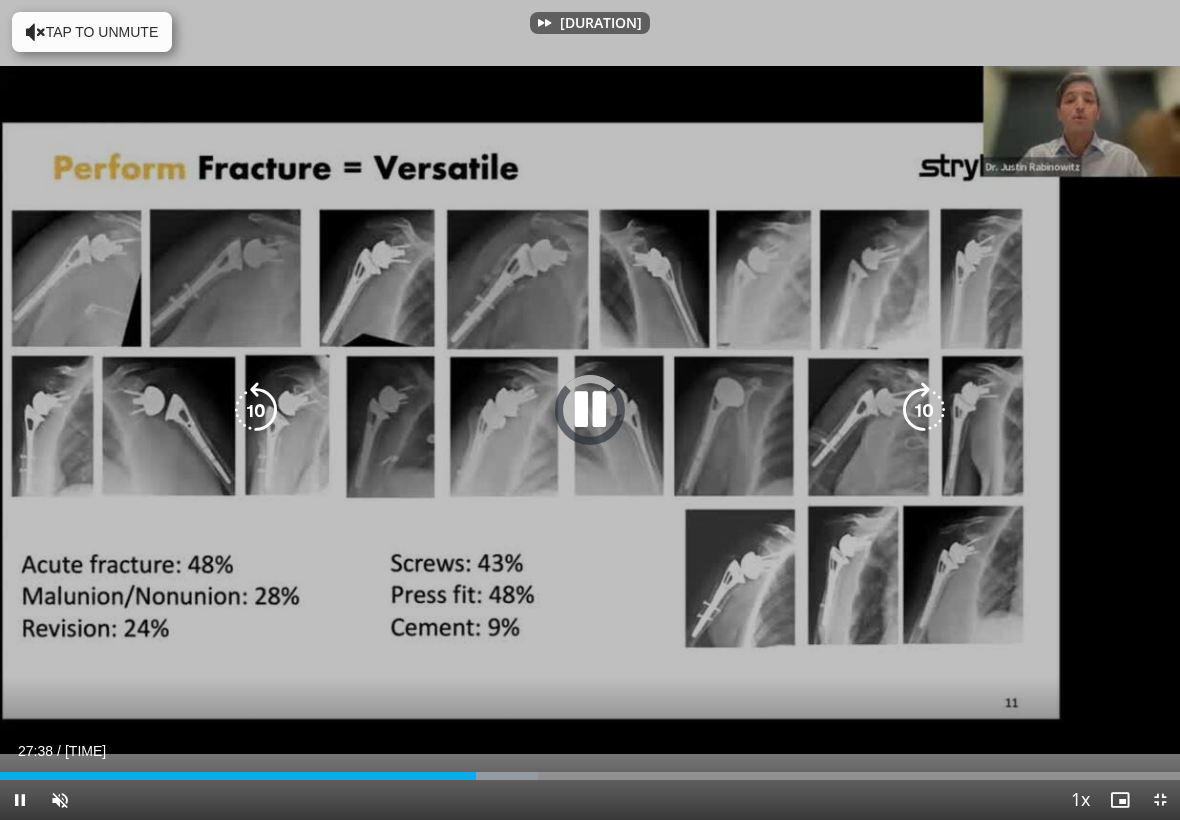 click at bounding box center [924, 410] 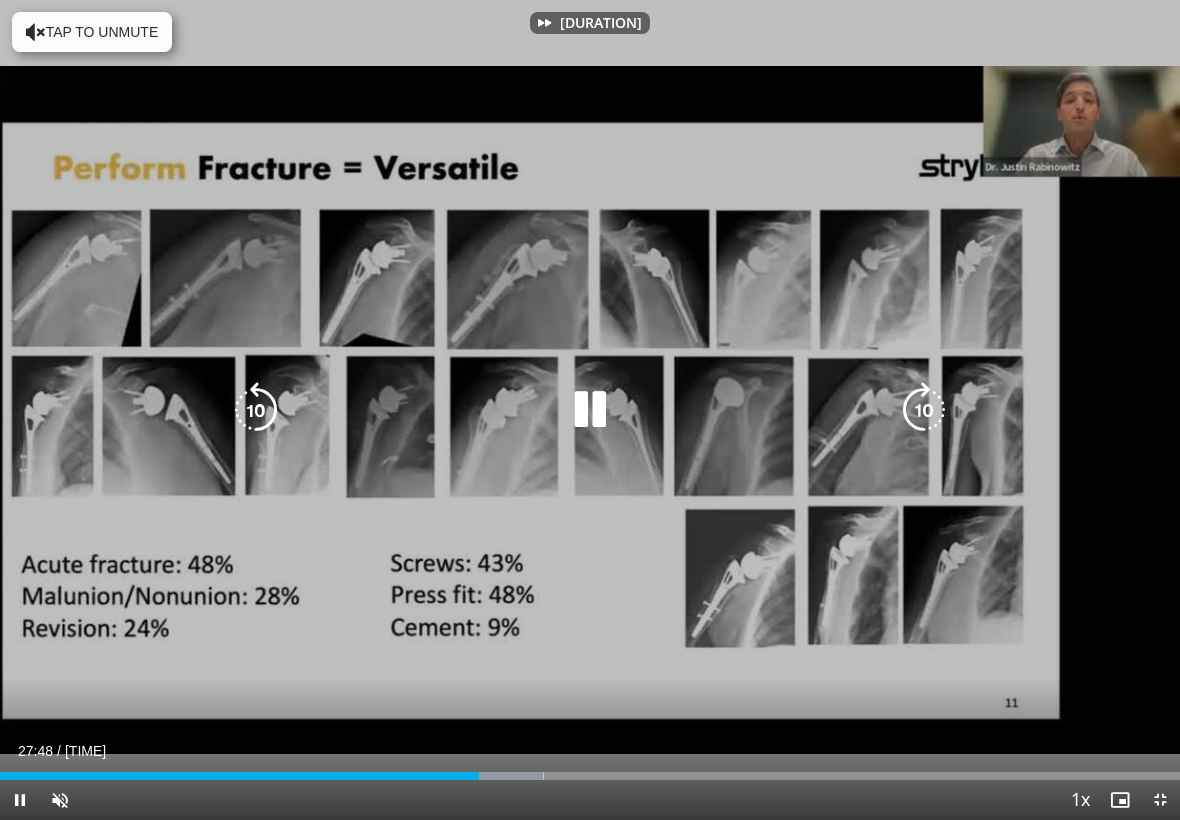 click at bounding box center [924, 410] 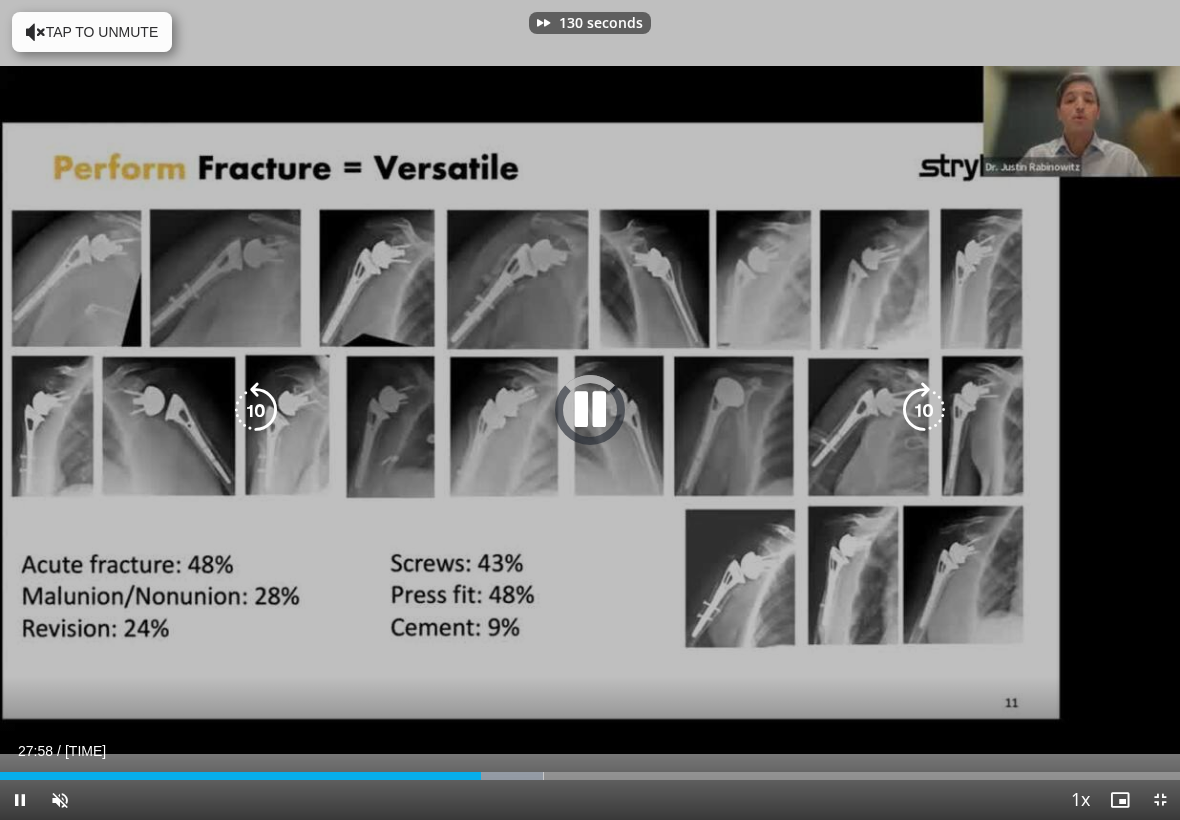 click at bounding box center (924, 410) 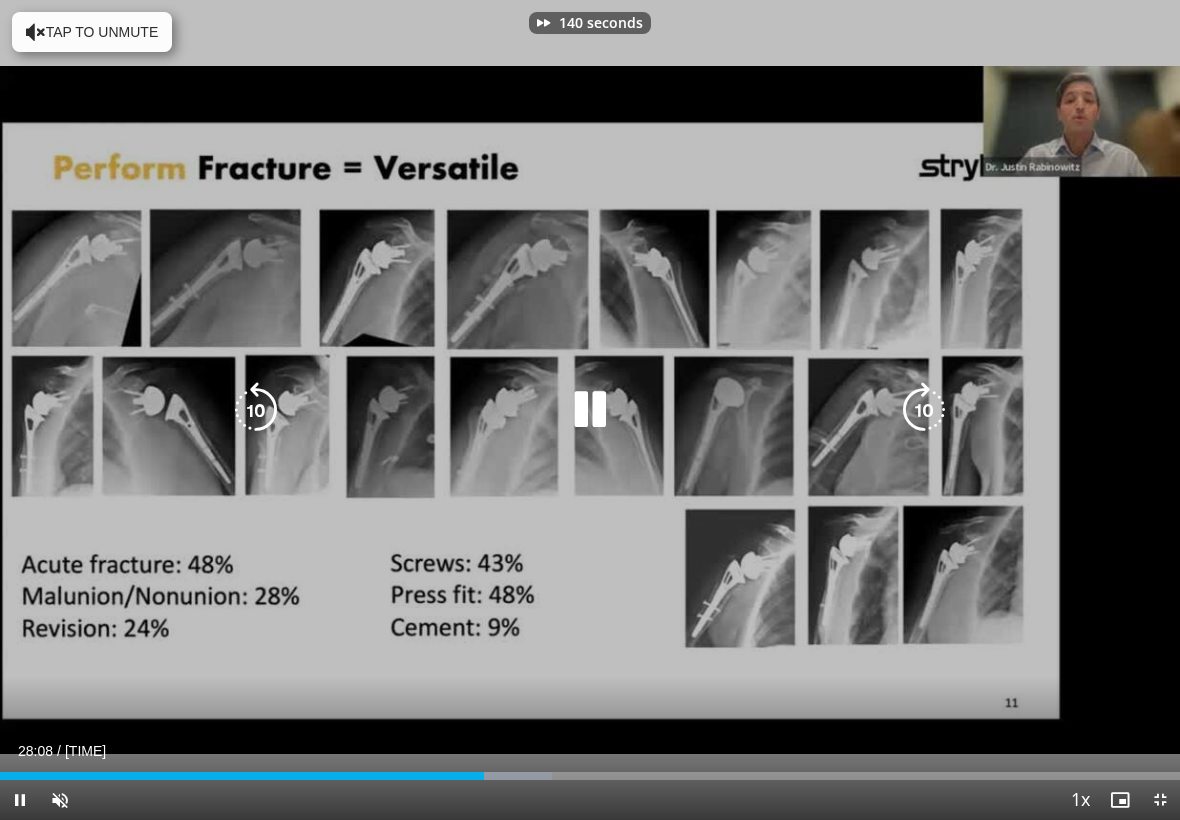 click at bounding box center [924, 410] 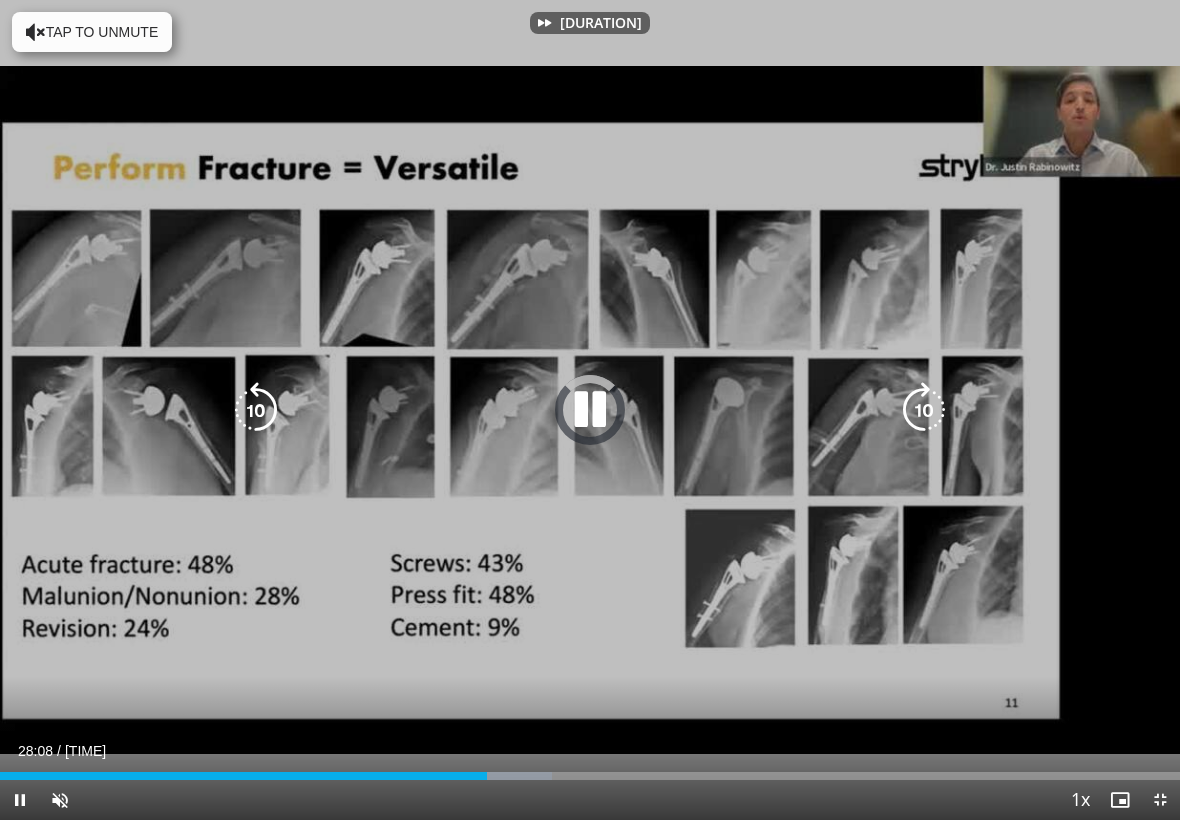 click at bounding box center (924, 410) 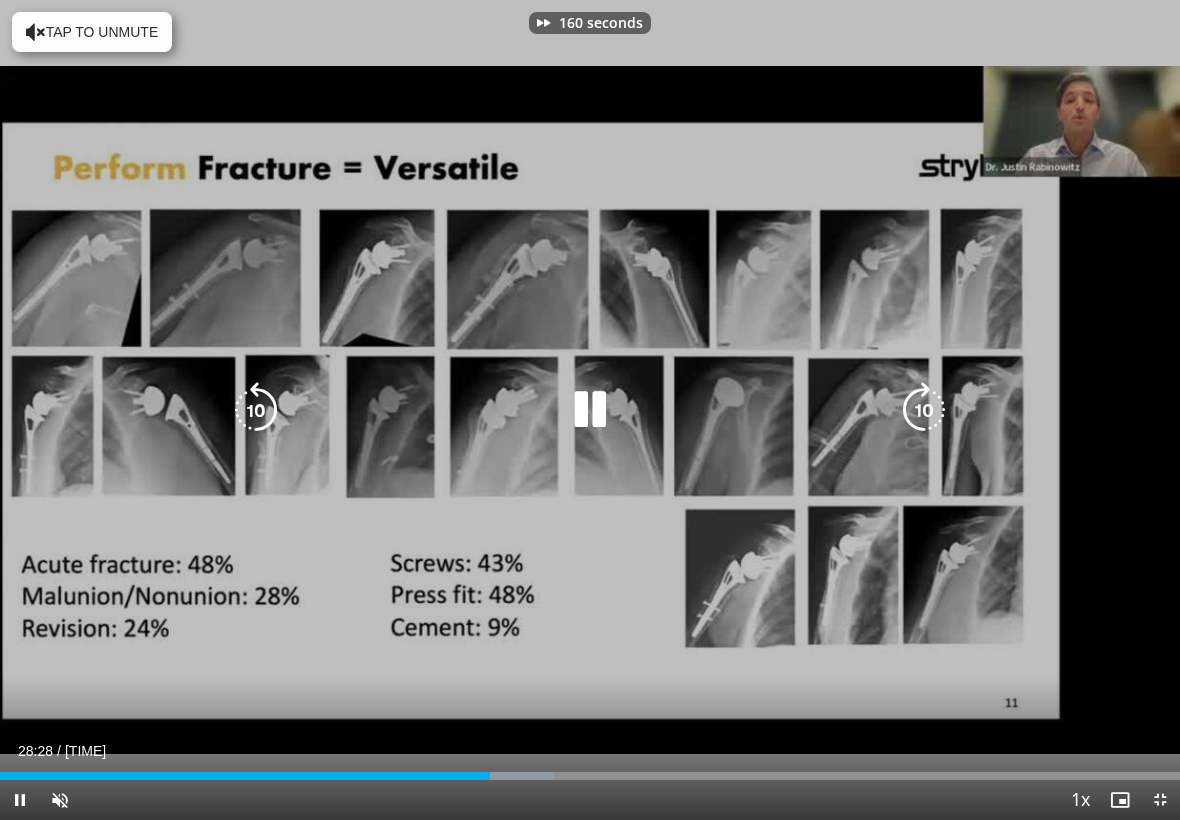 click at bounding box center (924, 410) 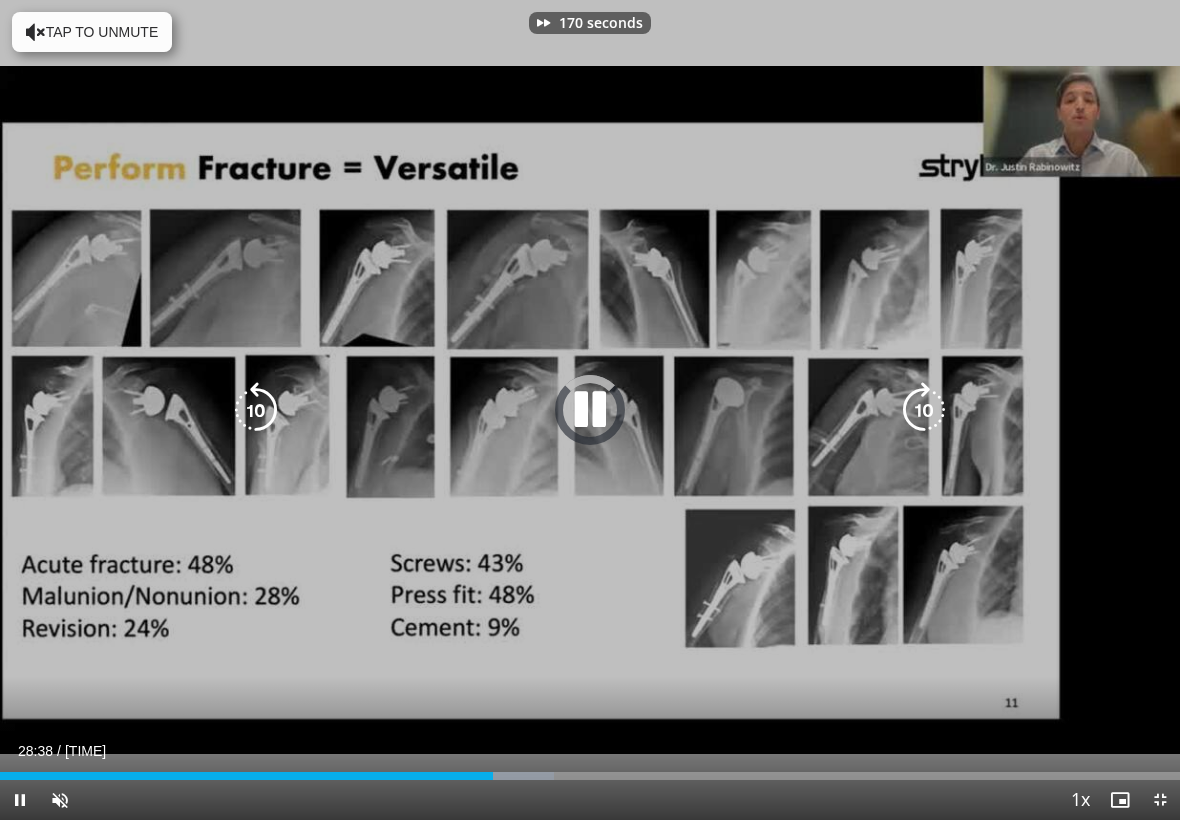 click at bounding box center [924, 410] 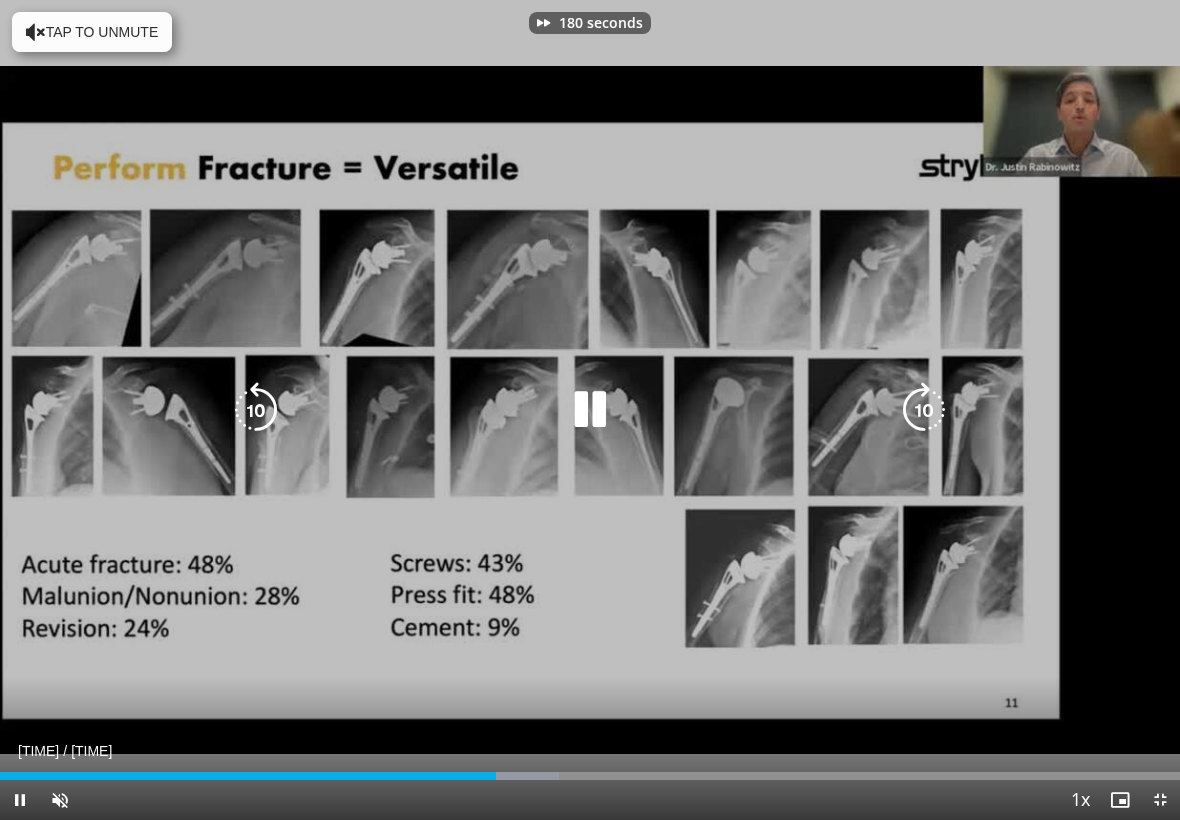 click at bounding box center [924, 410] 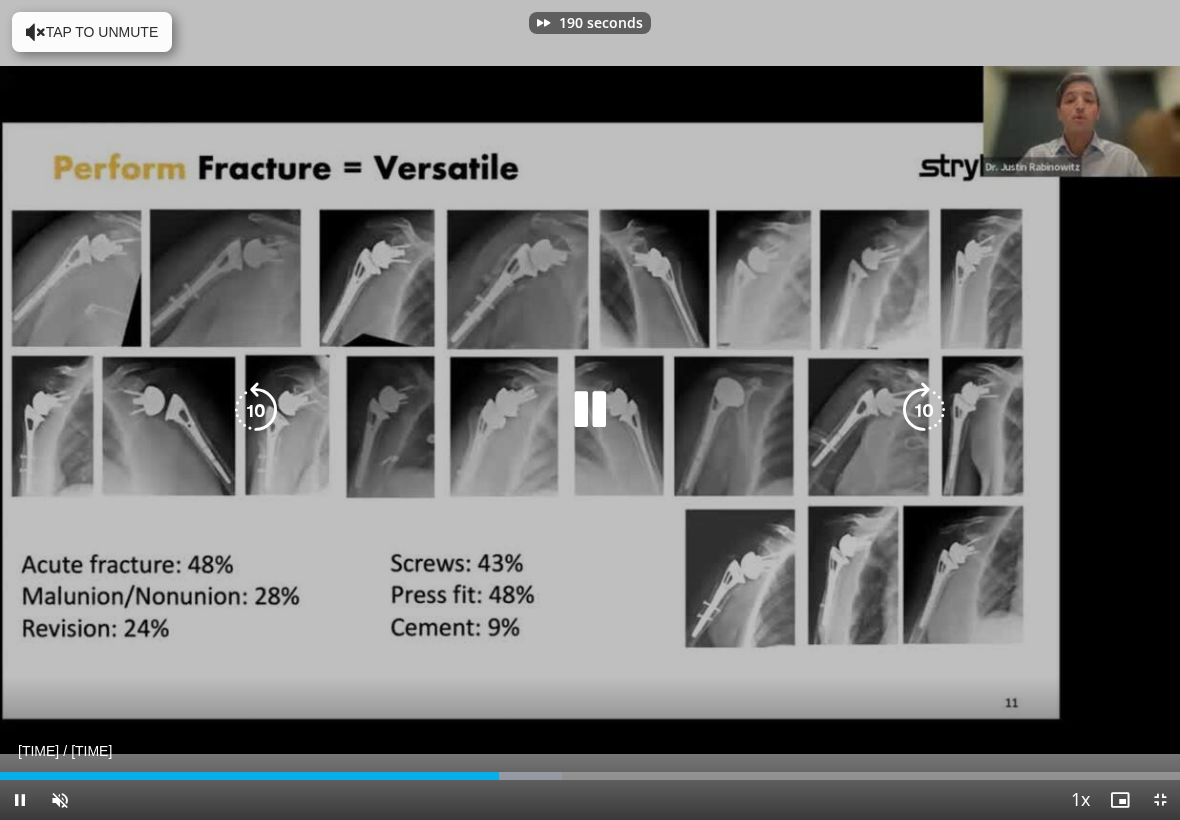 click at bounding box center [924, 410] 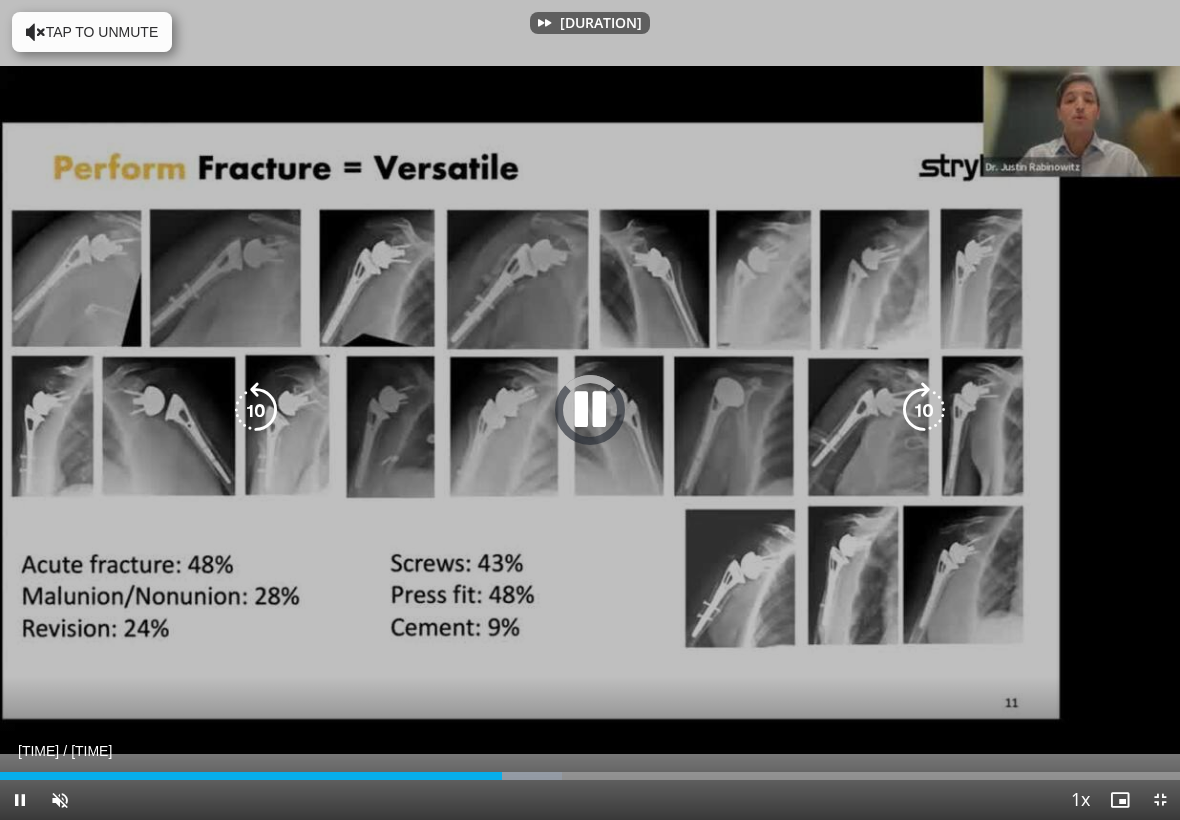 click at bounding box center [924, 410] 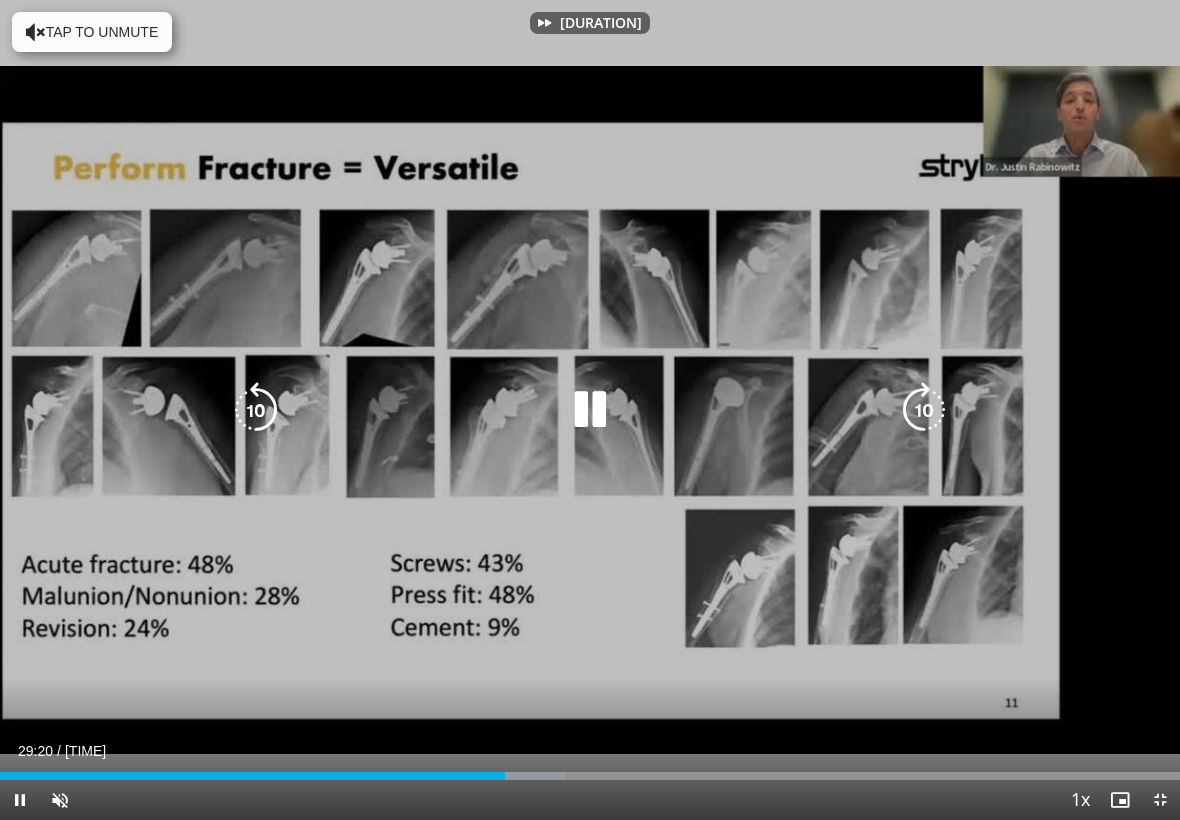 click at bounding box center [924, 410] 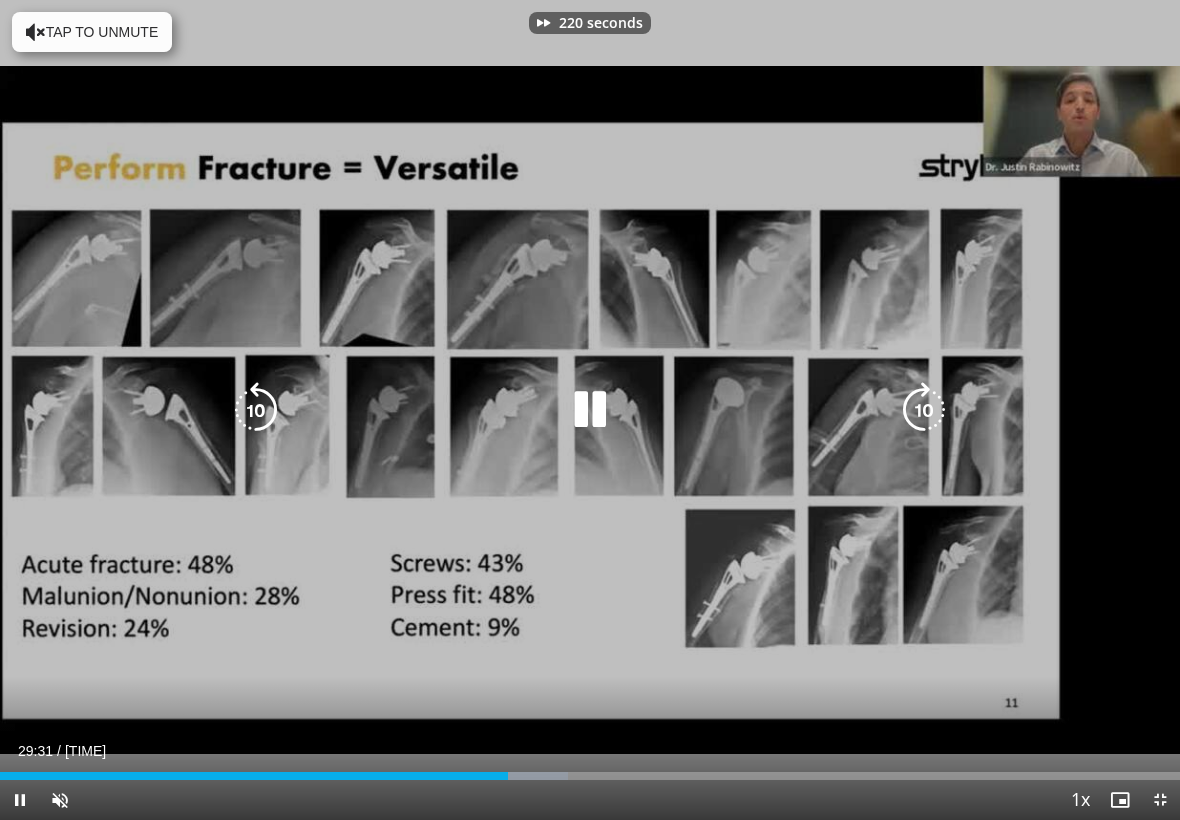 click at bounding box center [924, 410] 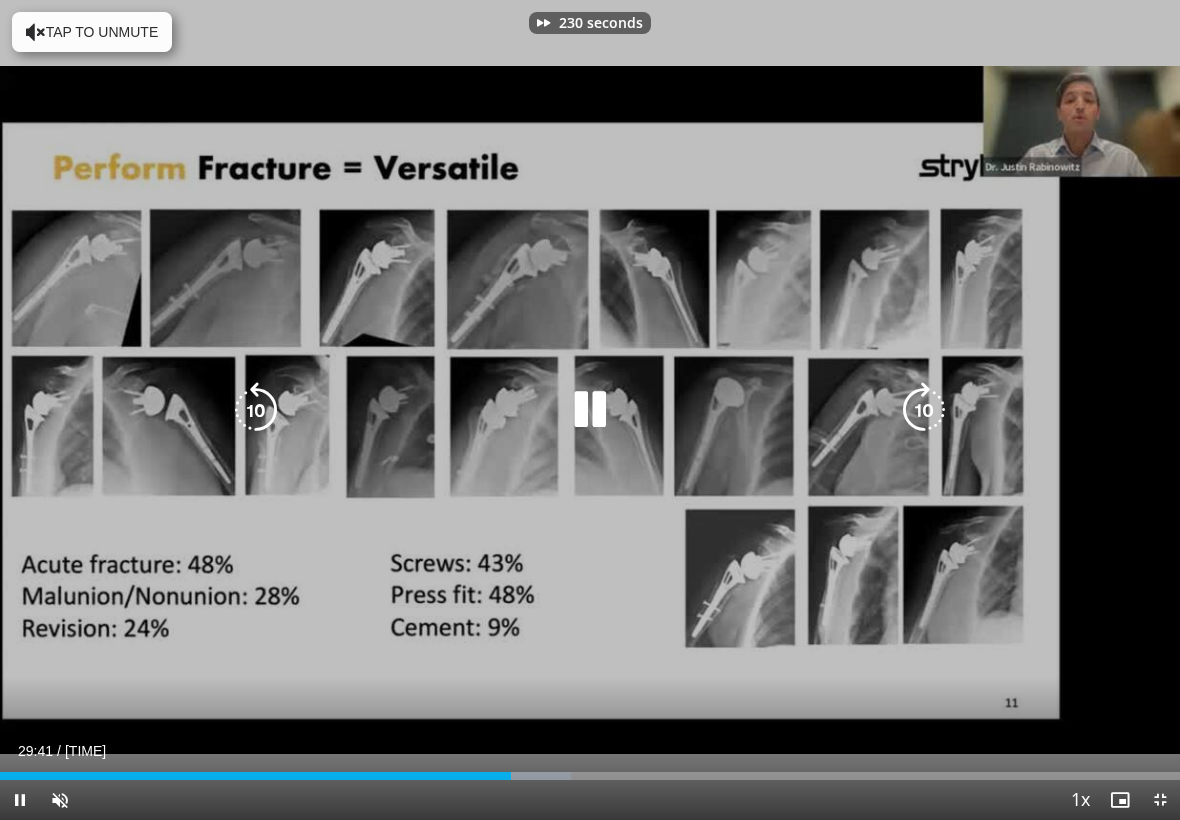 click at bounding box center [924, 410] 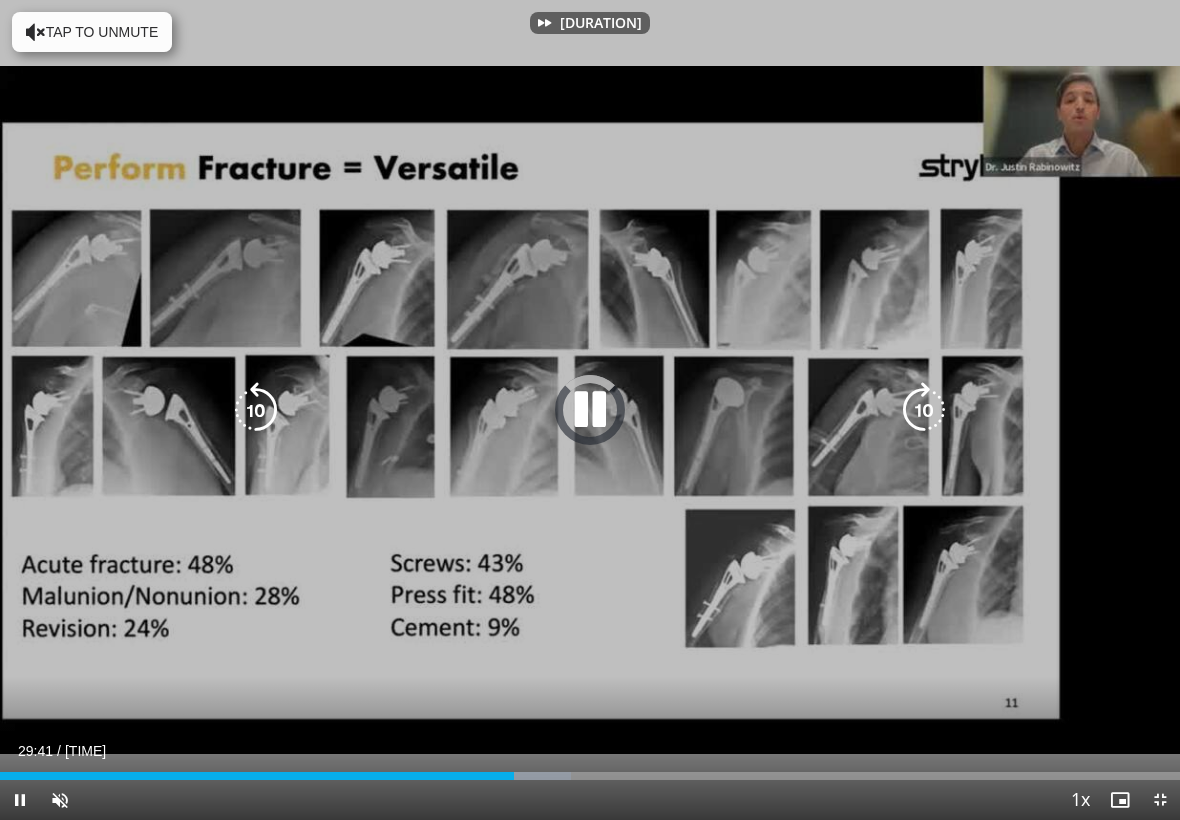 click at bounding box center [924, 410] 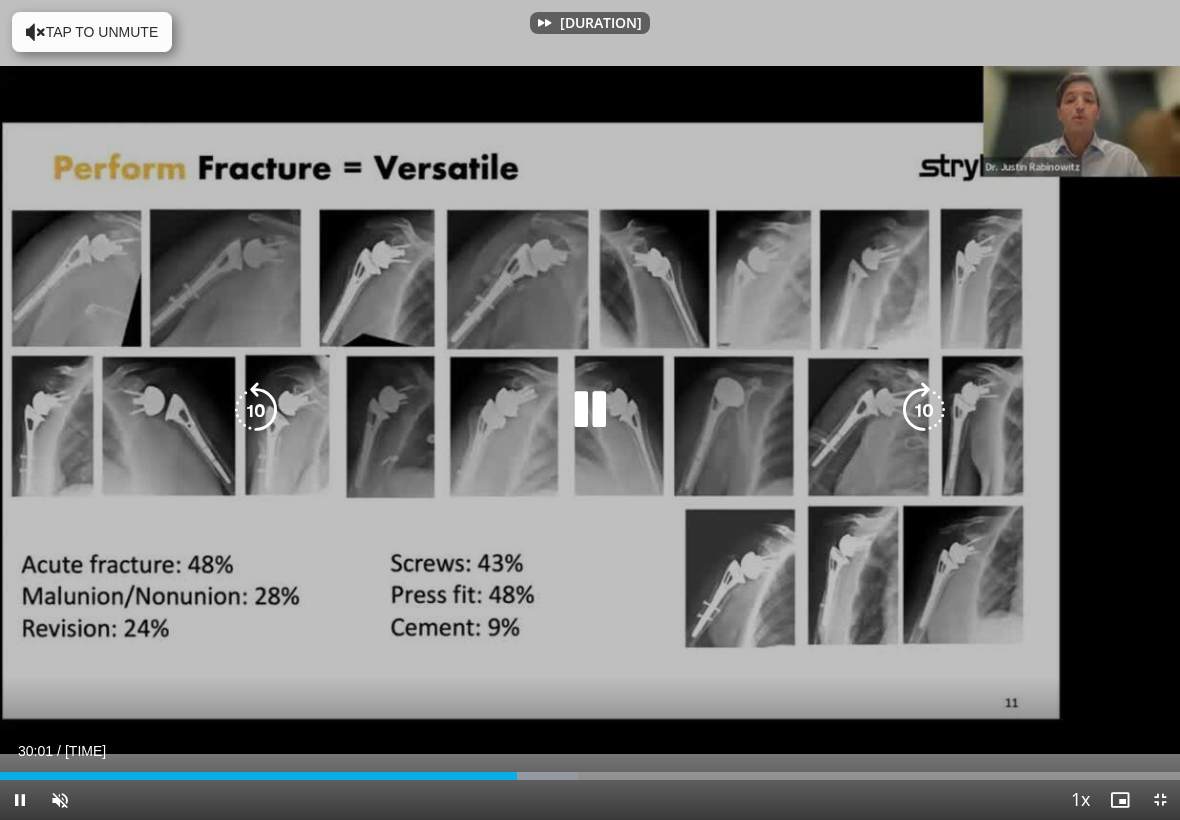 click at bounding box center (924, 410) 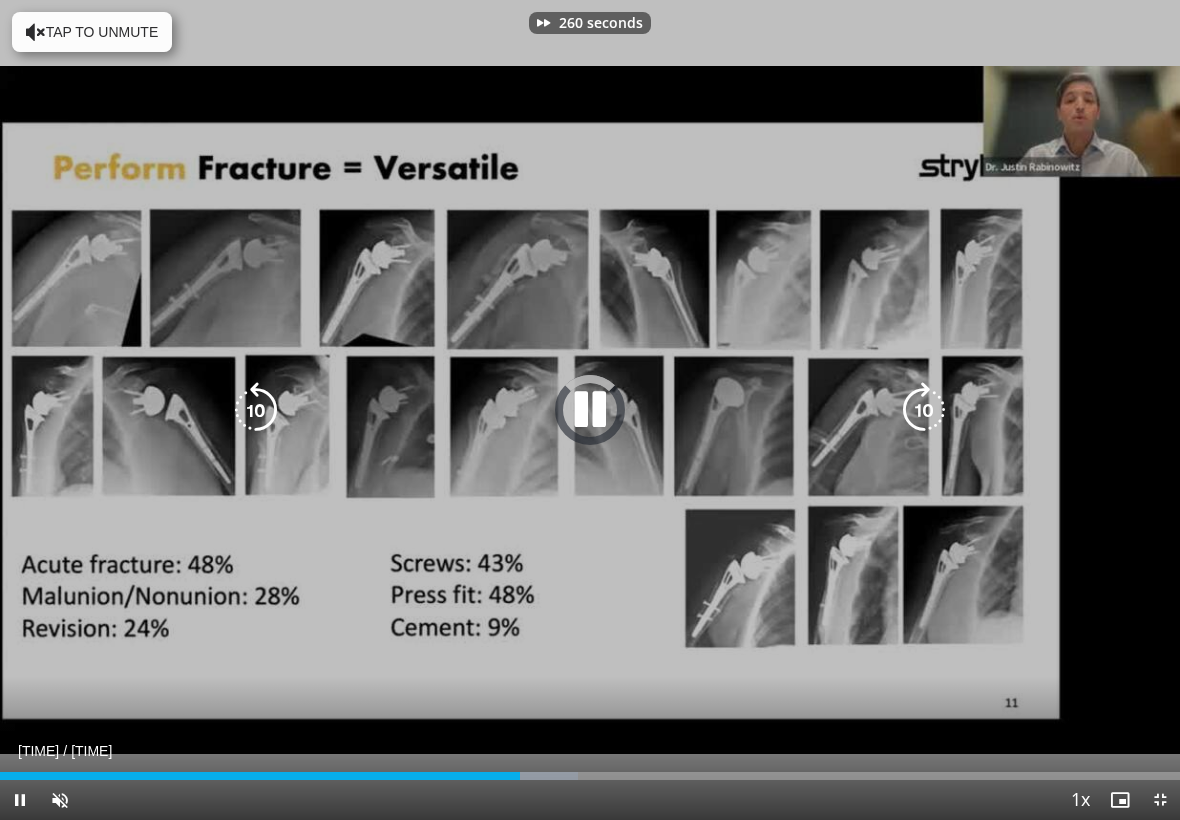 click at bounding box center (924, 410) 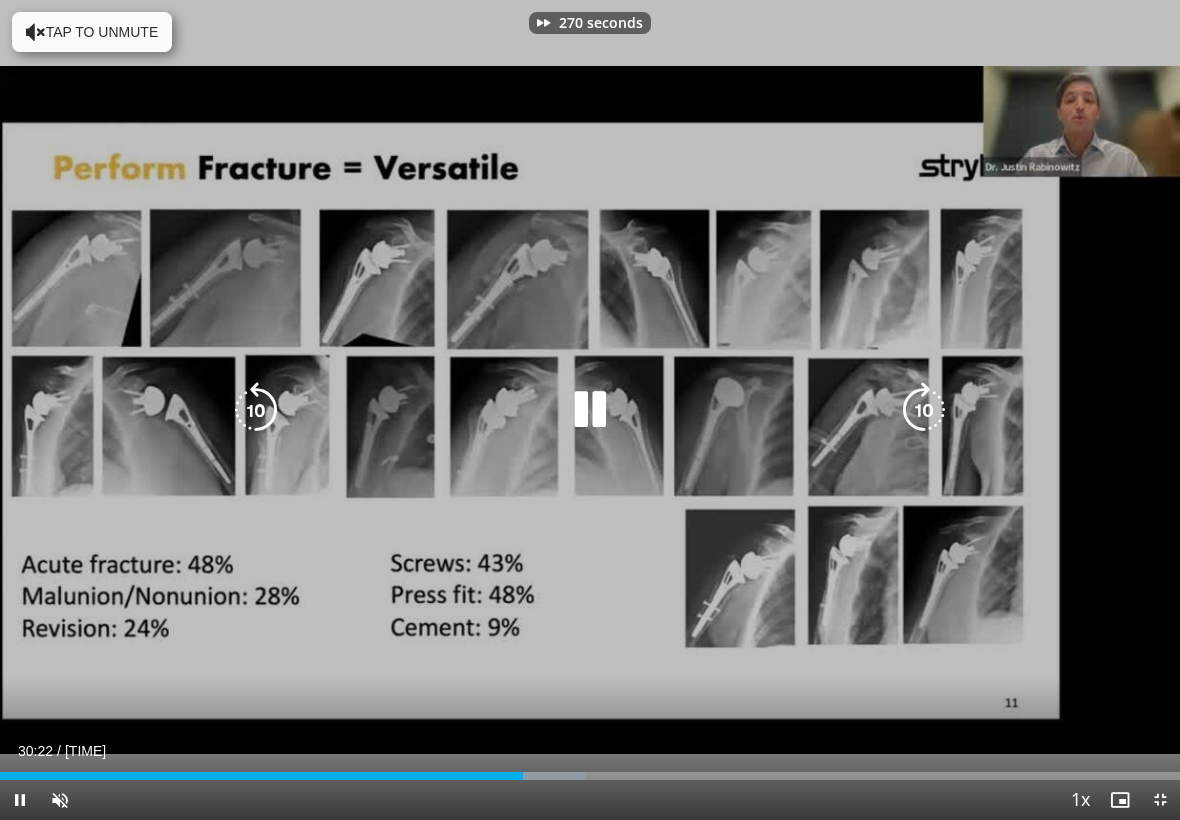 click at bounding box center [924, 410] 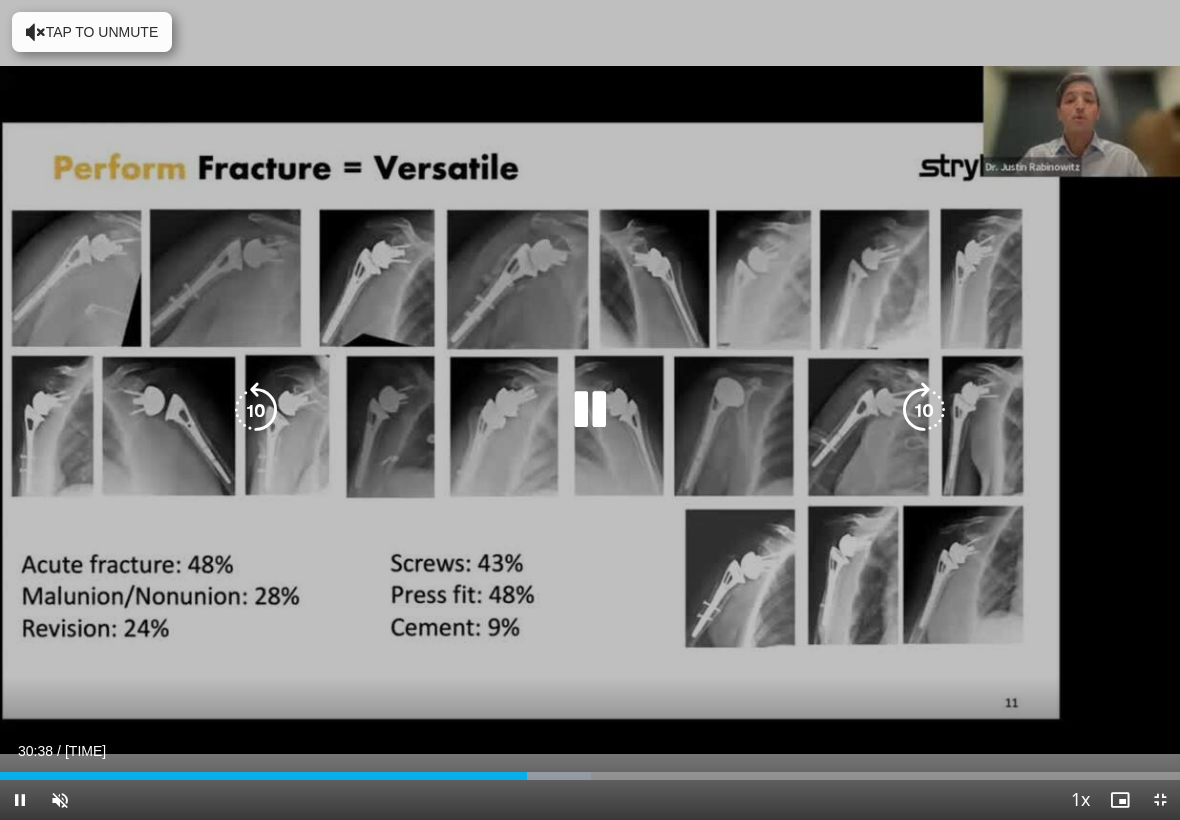 click at bounding box center (924, 410) 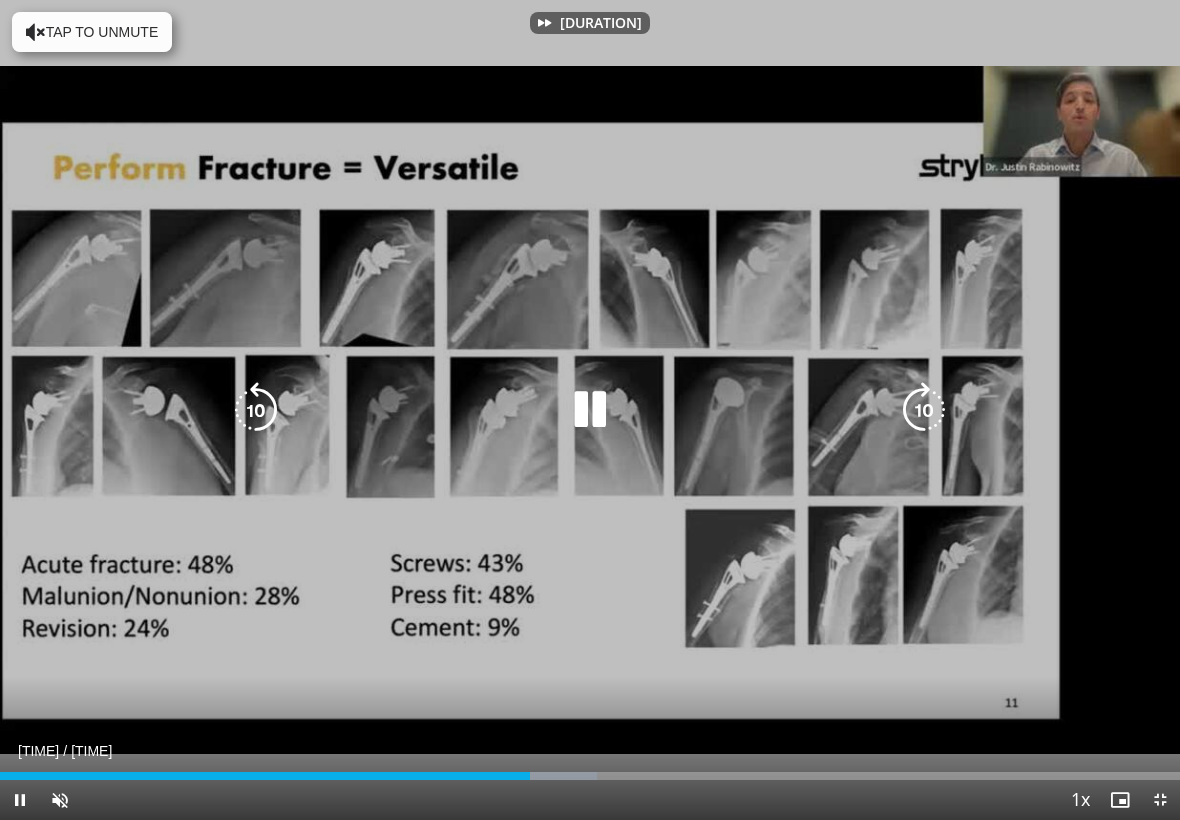 click at bounding box center [924, 410] 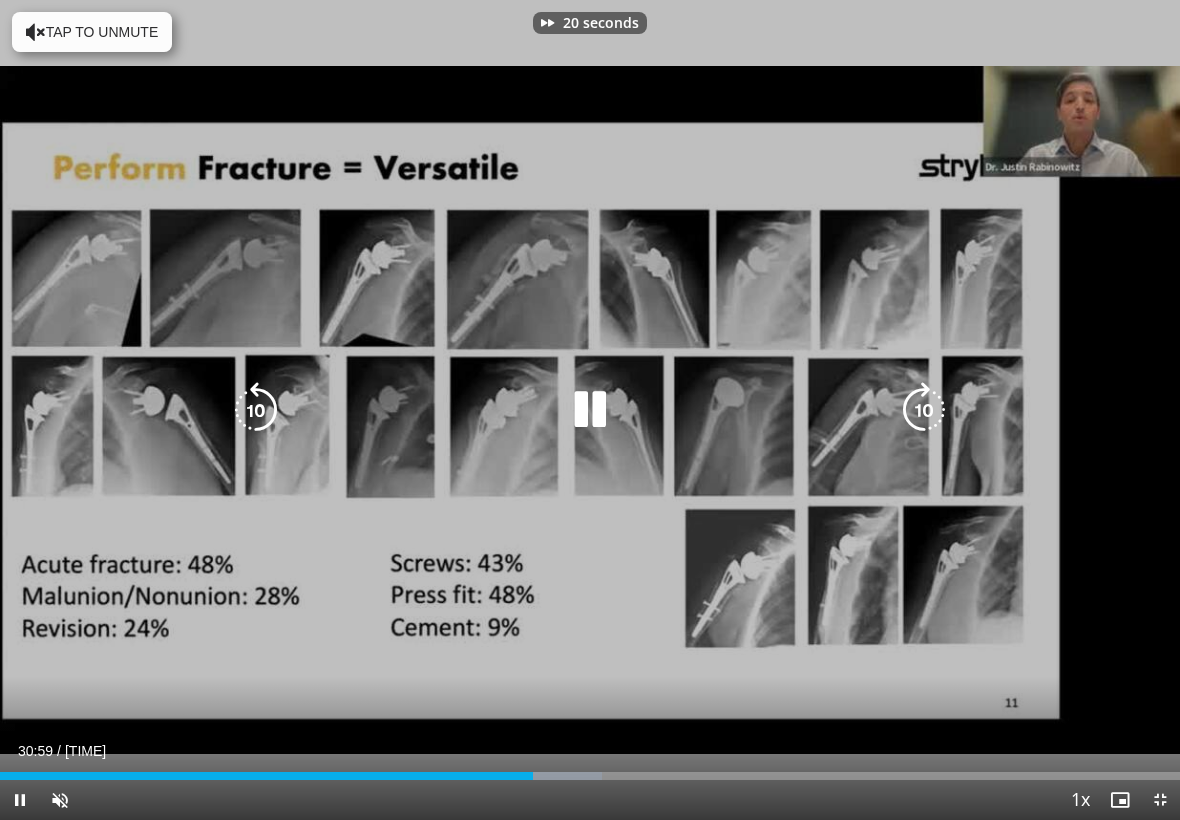 click at bounding box center (924, 410) 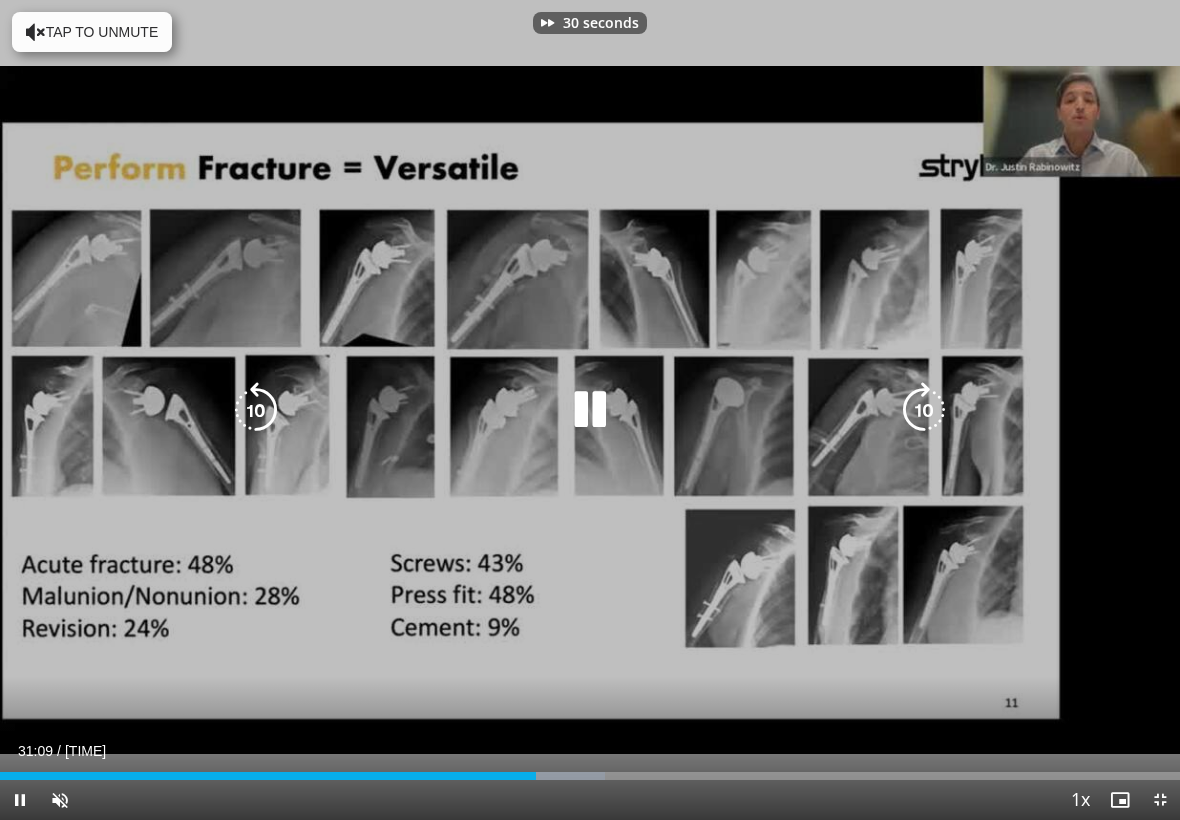 click at bounding box center [924, 410] 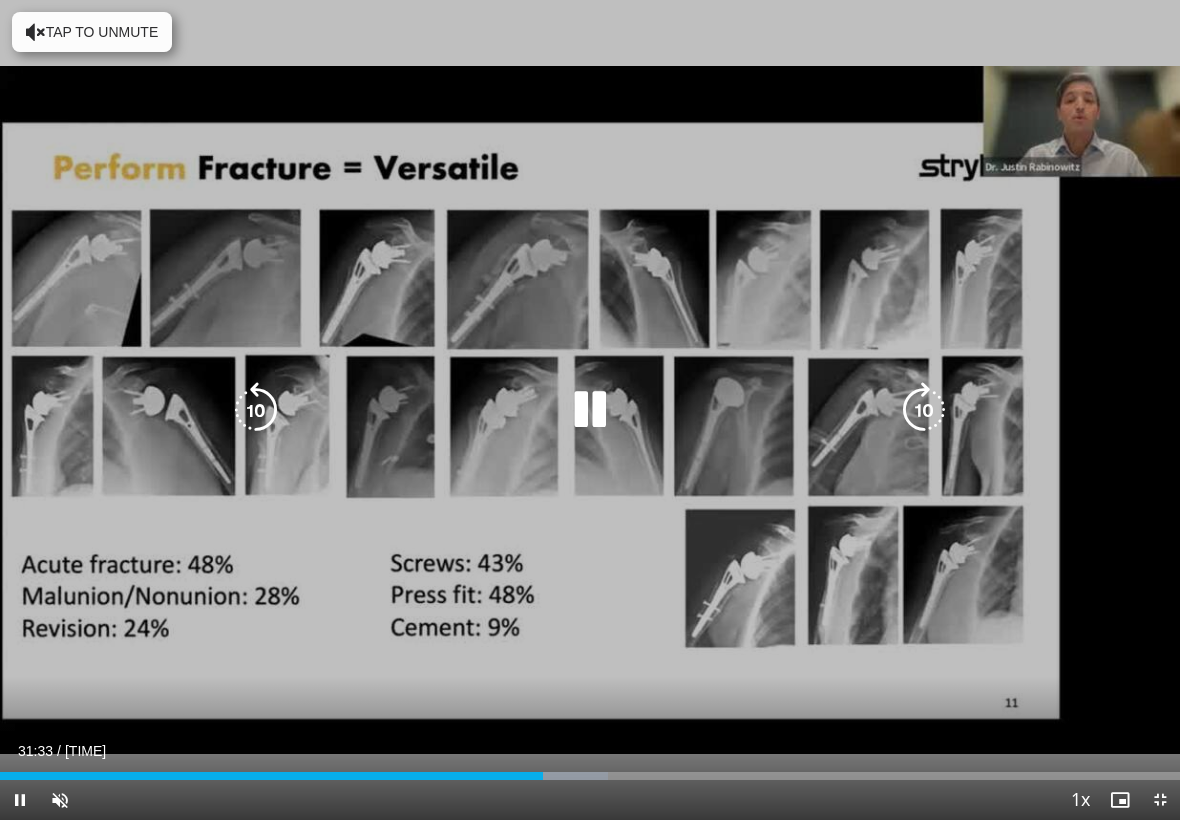 click at bounding box center [924, 410] 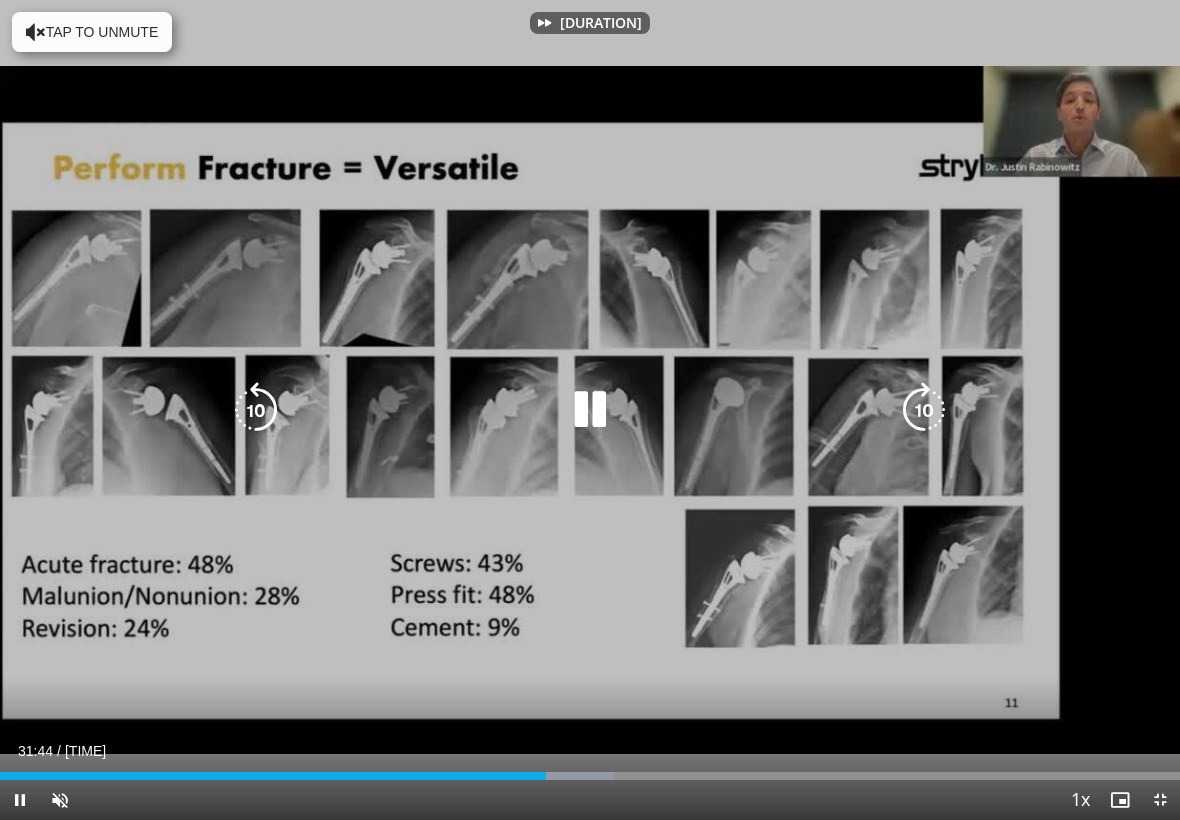 click at bounding box center [924, 410] 